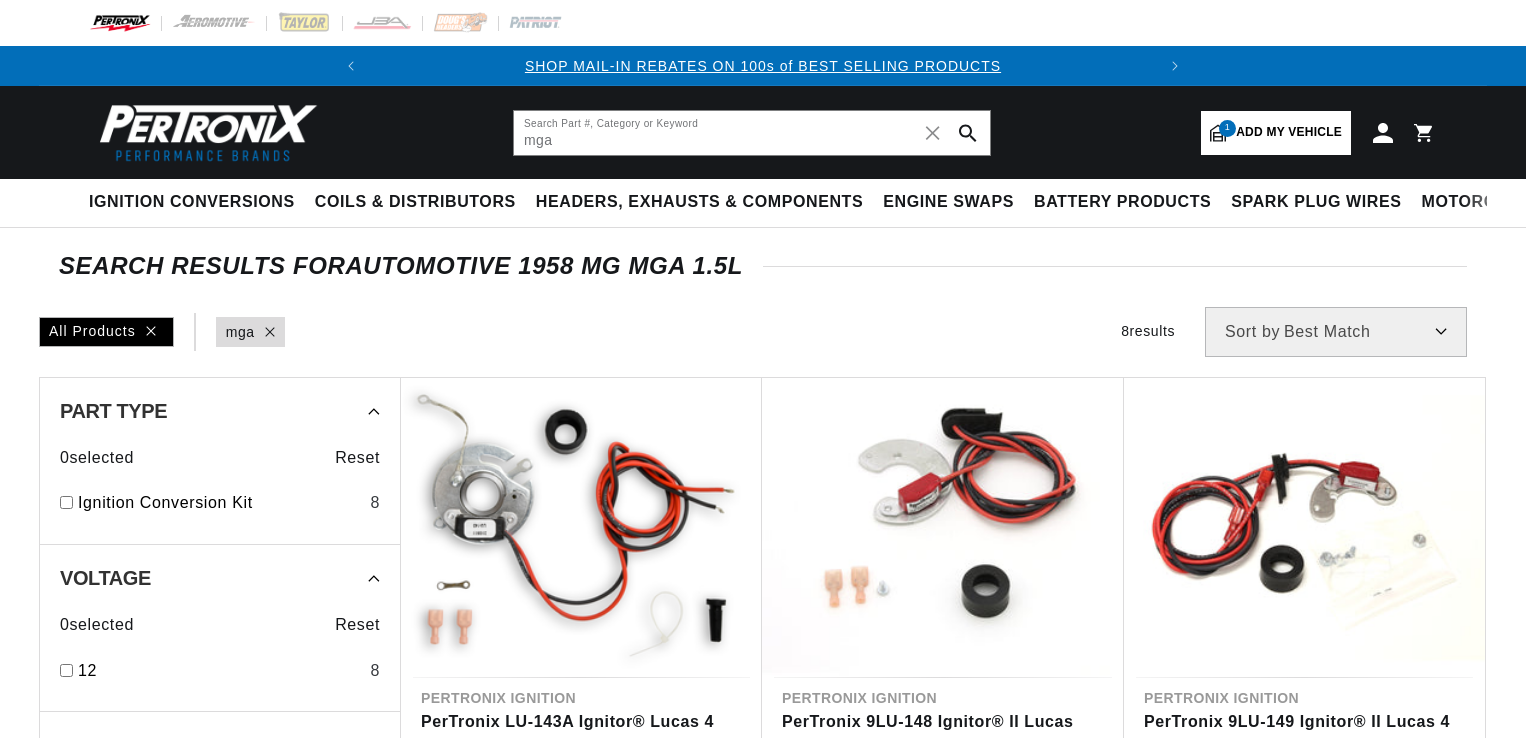 scroll, scrollTop: 0, scrollLeft: 0, axis: both 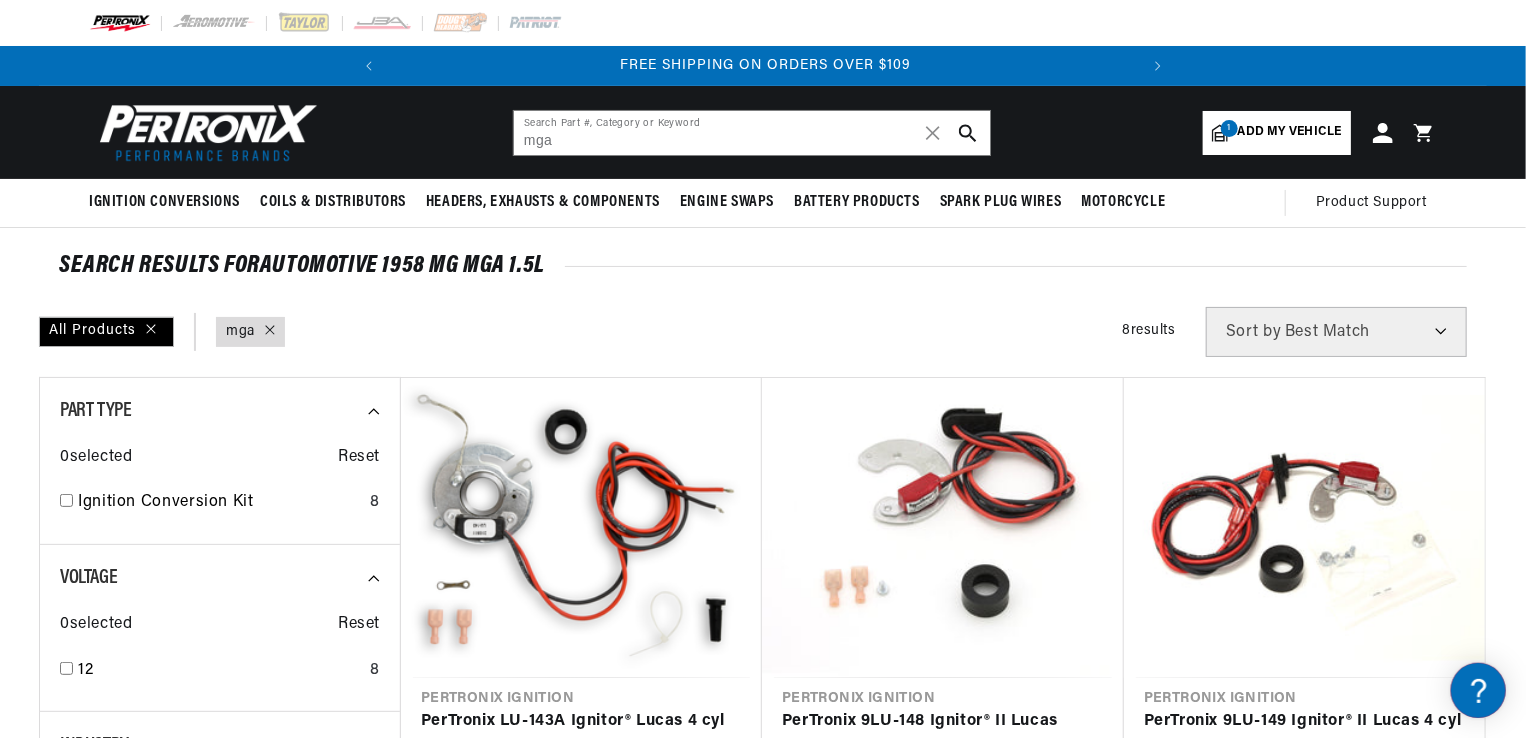 click on "SEARCH RESULTS FOR  Automotive 1958 MG MGA 1.5L
All Products
query :
mga
Filters
8  results
Show Universal Parts
Sort by
Best Match Featured Name, A-Z Name, Z-A Price, Low to High Price, High to Low
Part Type 0  selected
Reset
Ignition Conversion Kit 8 Voltage 0  selected
Reset
12 8 Industry 0  selected
Reset
Automotive 8 Price 0  selected
Reset
$100 - $249 7 $250 - $499 1 —
Apply Price Range
Stock 0  selected
Reset
In-stock Only 8 Pertronix Ignition PerTronix LU-143A Ignitor® Lucas 4 cyl (43/45/59) Electronic Ignition Conversion Kit Part Number:  LU-143A $135.25 Pertronix Ignition PerTronix 9LU-148 Ignitor® II Lucas Electronic Ignition Conversion Kit Part Number:  9LU-148 $223.85 Pertronix Ignition PerTronix 9LU-149 Ignitor® II Lucas 4 cyl (DM2) Electronic Ignition Conversion Kit Part Number:" at bounding box center [763, 1116] 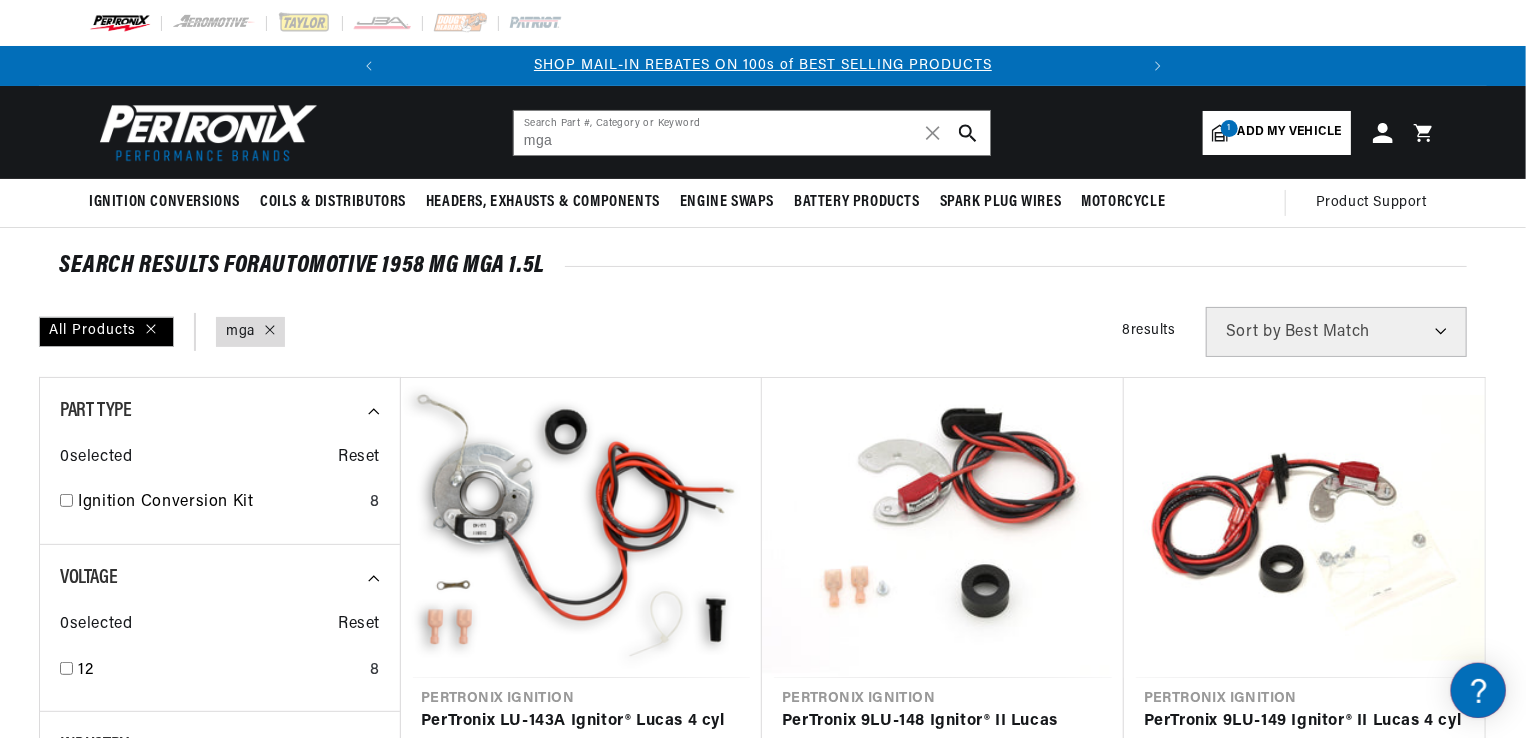 scroll, scrollTop: 0, scrollLeft: 0, axis: both 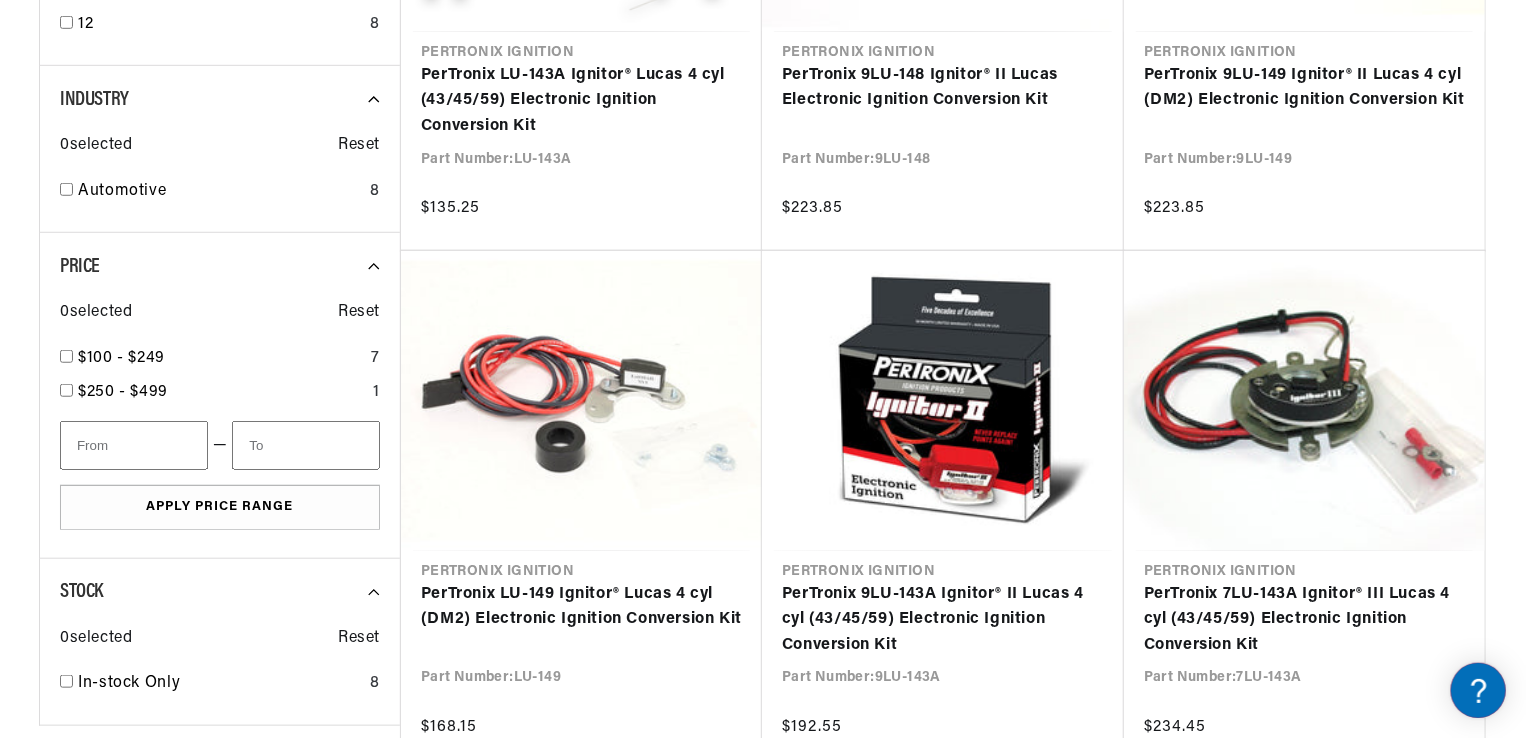click on "SEARCH RESULTS FOR  Automotive 1958 MG MGA 1.5L
All Products
query :
mga
Filters
8  results
Show Universal Parts
Sort by
Best Match Featured Name, A-Z Name, Z-A Price, Low to High Price, High to Low
Part Type 0  selected
Reset
Ignition Conversion Kit 8 Voltage 0  selected
Reset
12 8 Industry 0  selected
Reset
Automotive 8 Price 0  selected
Reset
$100 - $249 7 $250 - $499 1 —
Apply Price Range
Stock 0  selected
Reset
In-stock Only 8 Pertronix Ignition PerTronix LU-143A Ignitor® Lucas 4 cyl (43/45/59) Electronic Ignition Conversion Kit Part Number:  LU-143A $135.25 Pertronix Ignition PerTronix 9LU-148 Ignitor® II Lucas Electronic Ignition Conversion Kit Part Number:  9LU-148 $223.85 Pertronix Ignition PerTronix 9LU-149 Ignitor® II Lucas 4 cyl (DM2) Electronic Ignition Conversion Kit Part Number:" at bounding box center (763, 470) 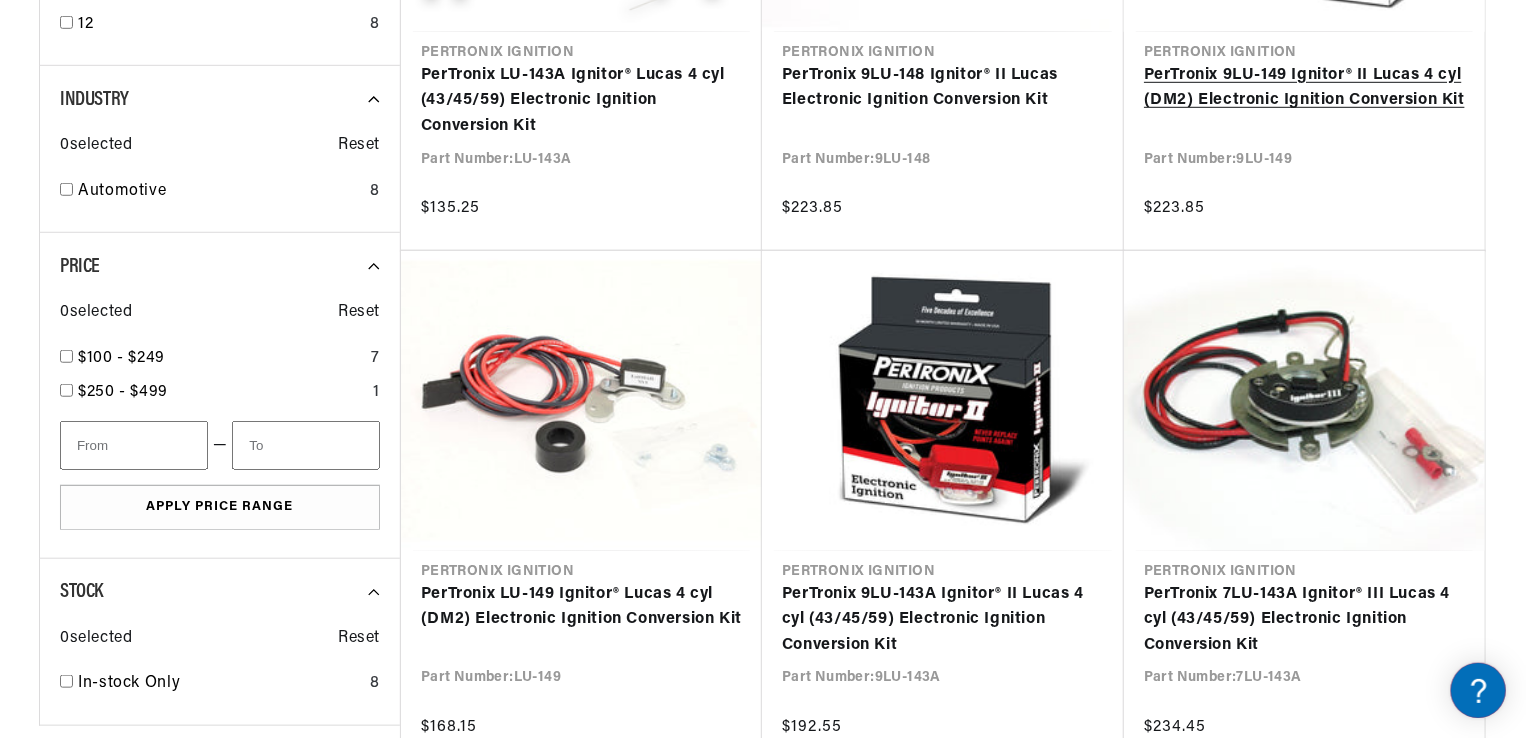 scroll, scrollTop: 0, scrollLeft: 0, axis: both 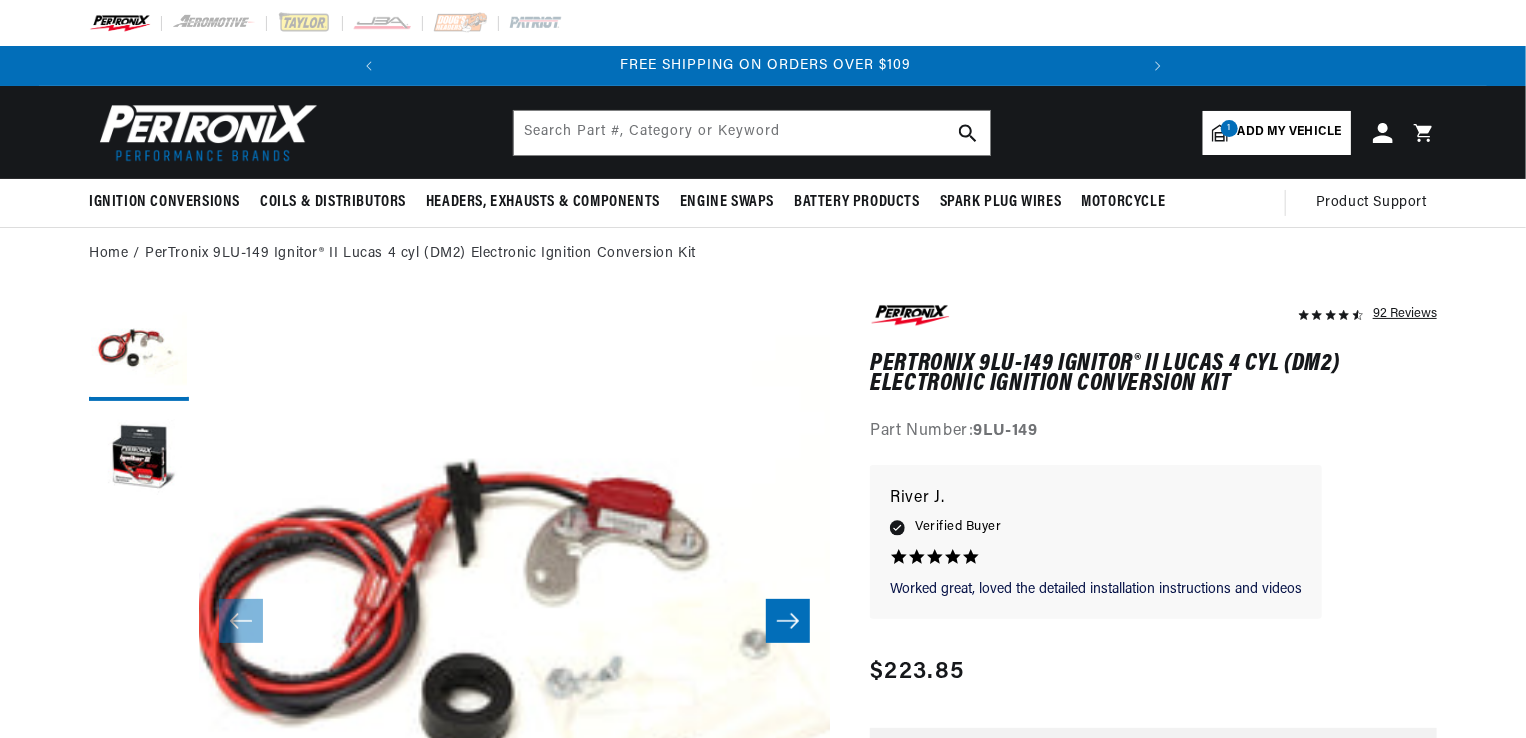 click on "92 Reviews" at bounding box center [763, 1847] 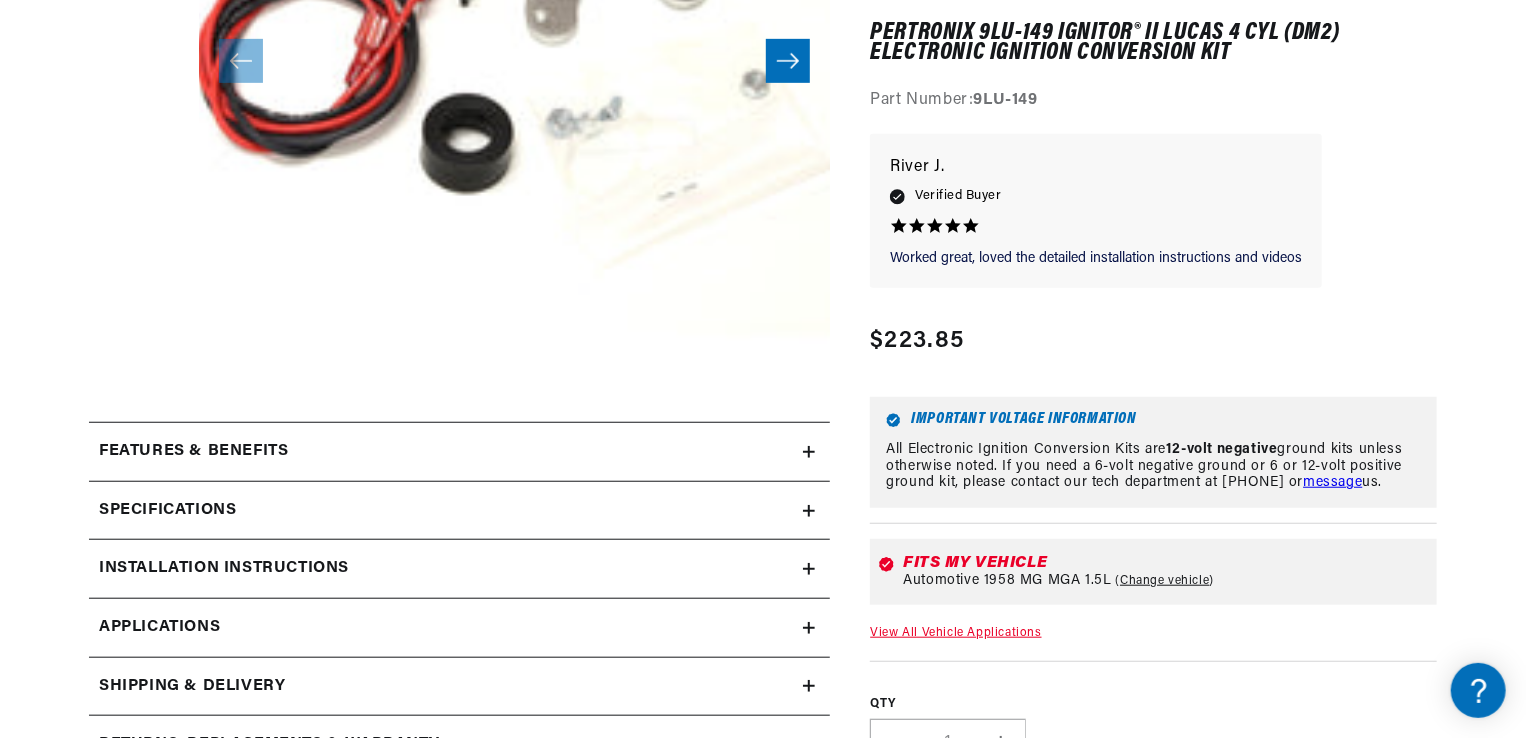 scroll, scrollTop: 600, scrollLeft: 0, axis: vertical 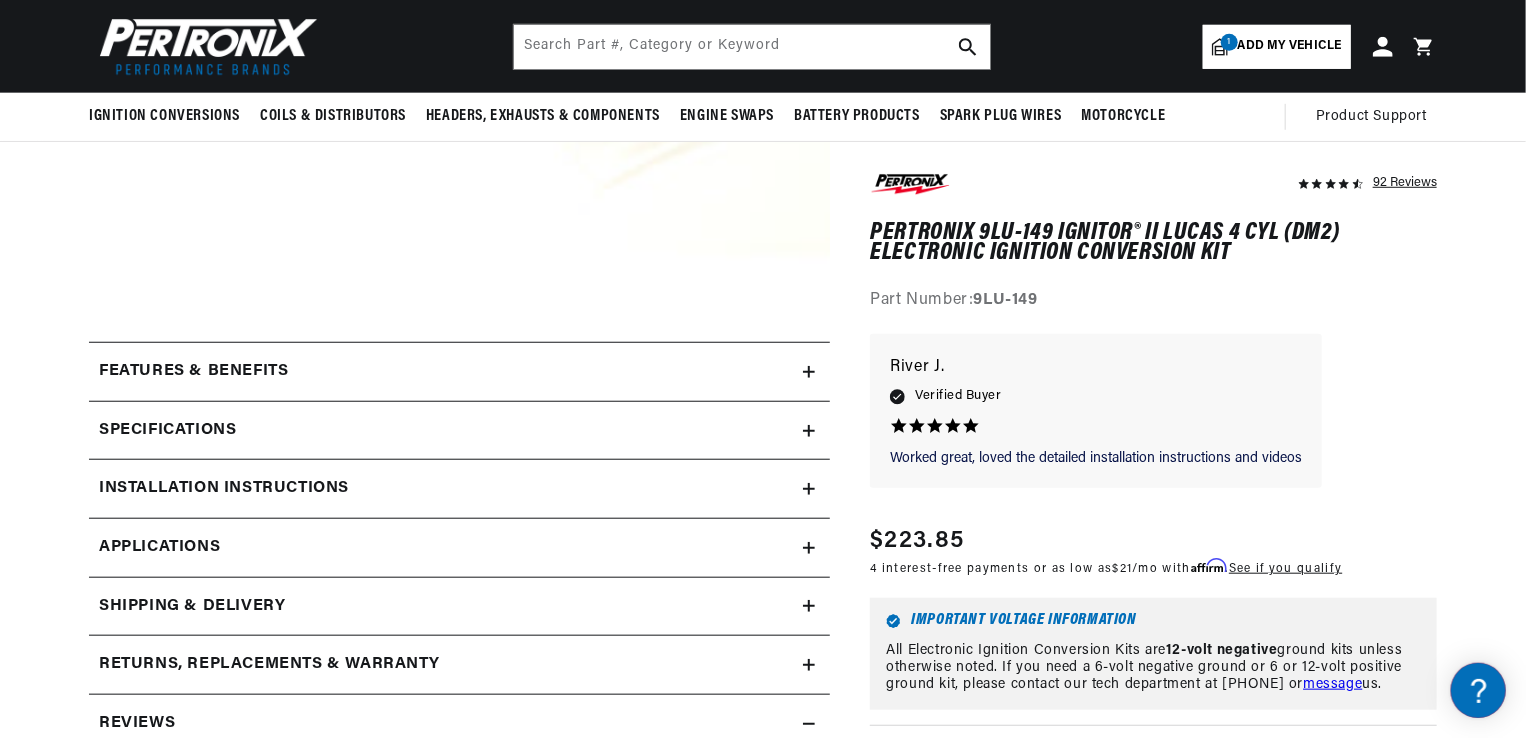 click on "Applications" at bounding box center (459, 548) 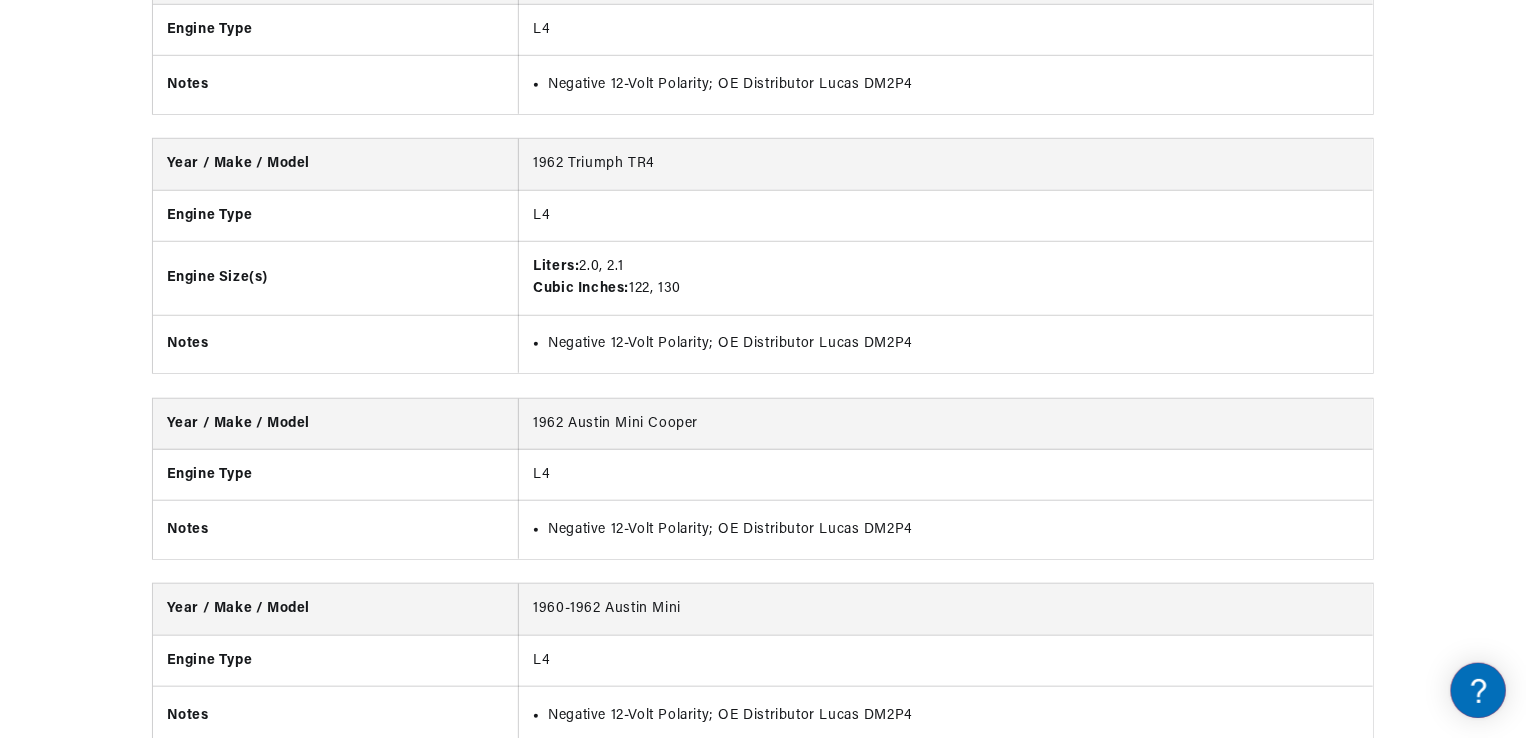 scroll, scrollTop: 4627, scrollLeft: 0, axis: vertical 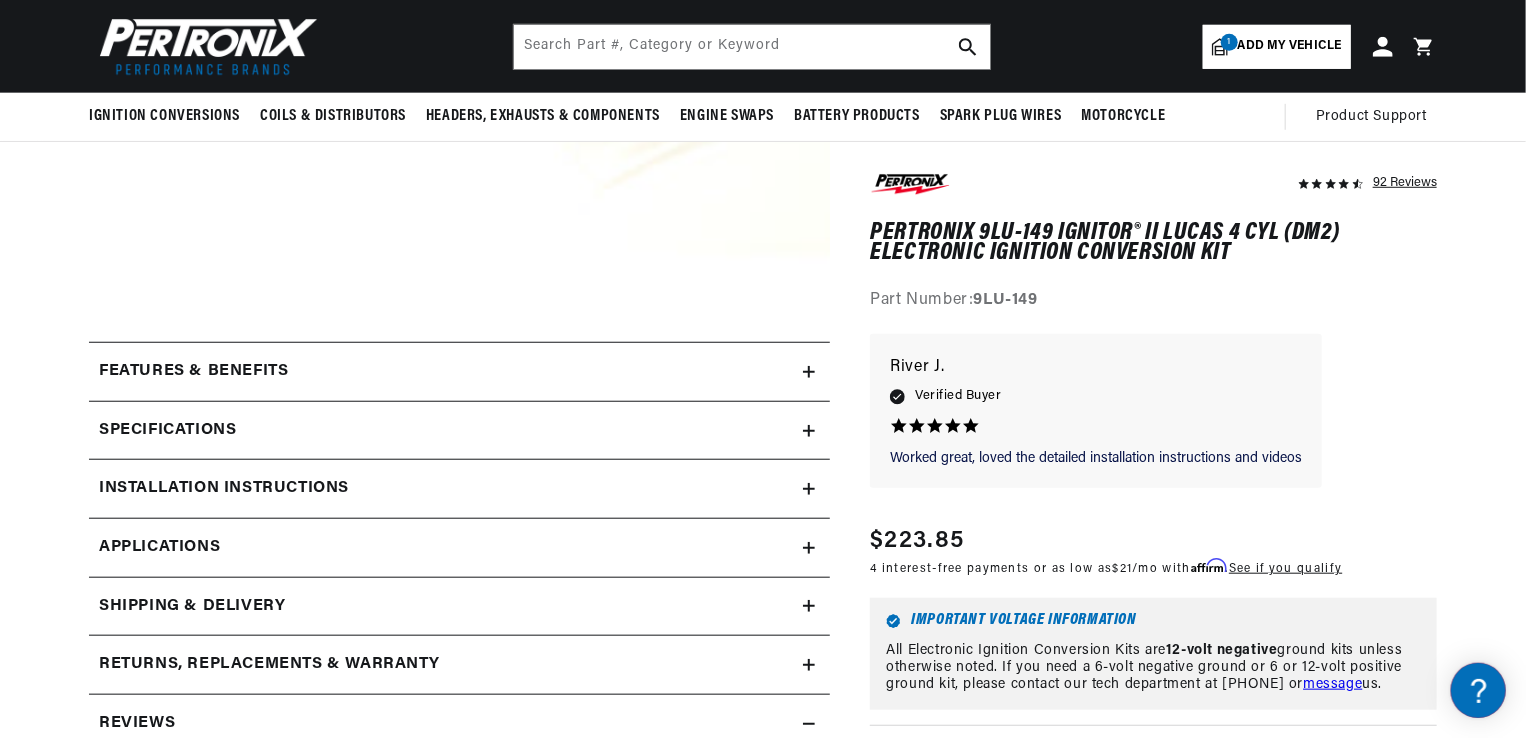 click 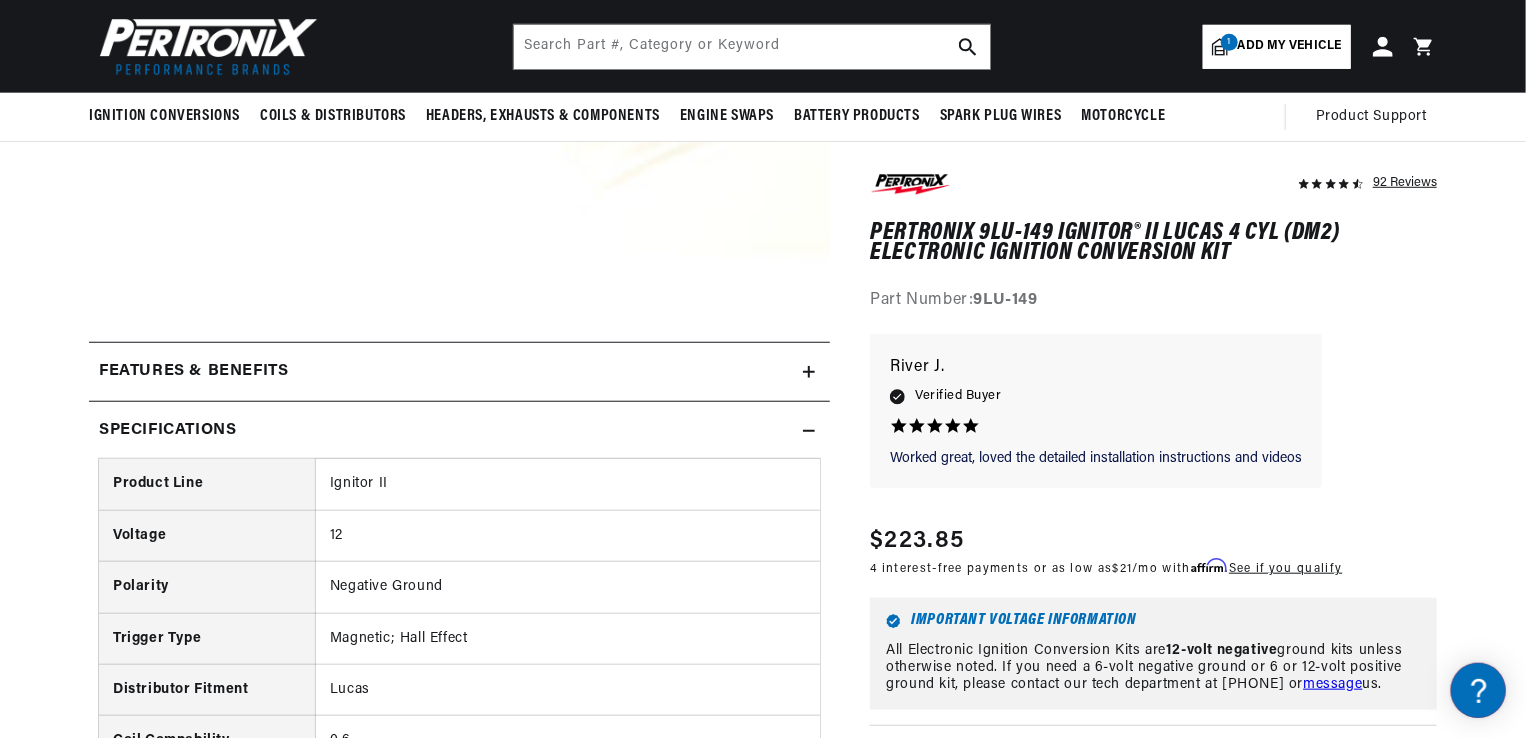 scroll, scrollTop: 0, scrollLeft: 0, axis: both 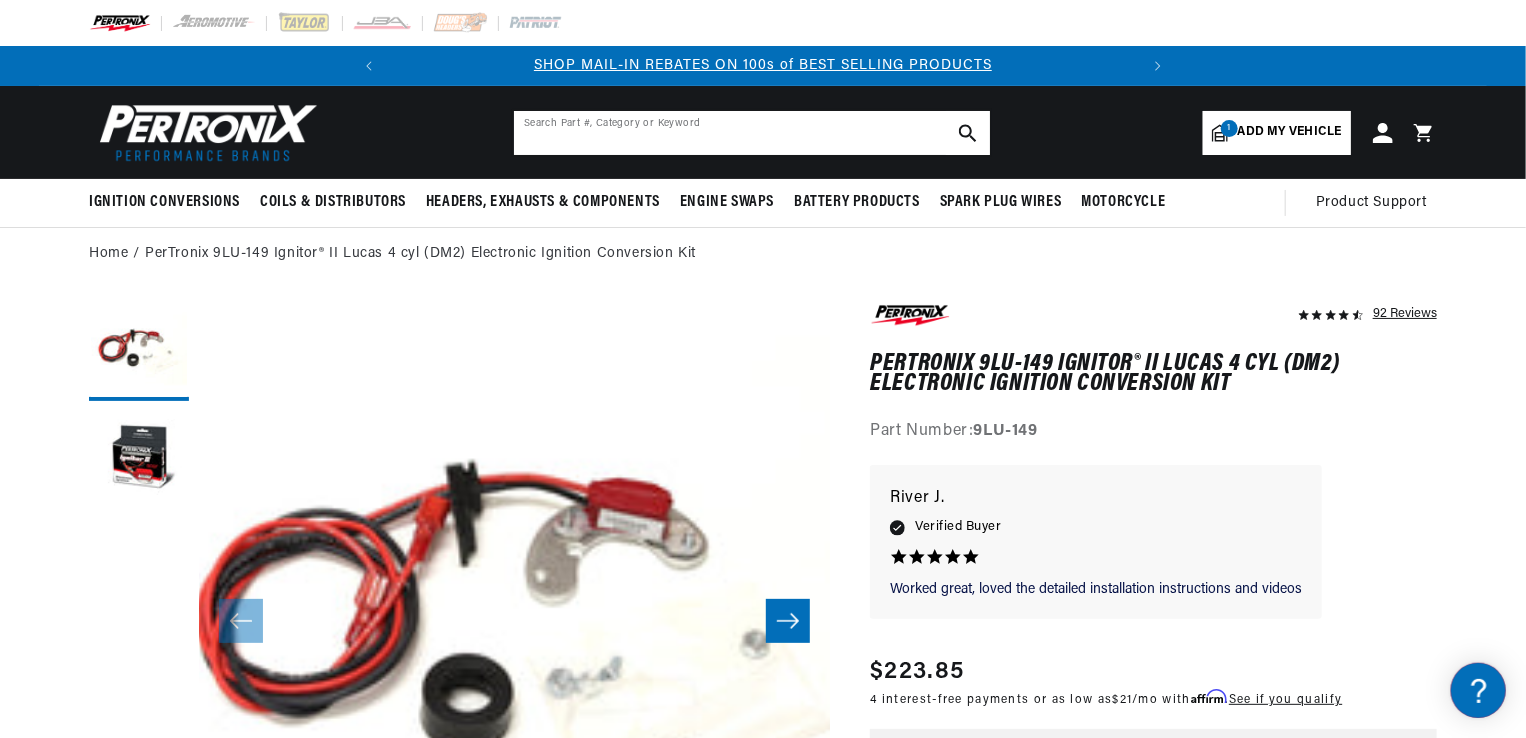 click at bounding box center (752, 133) 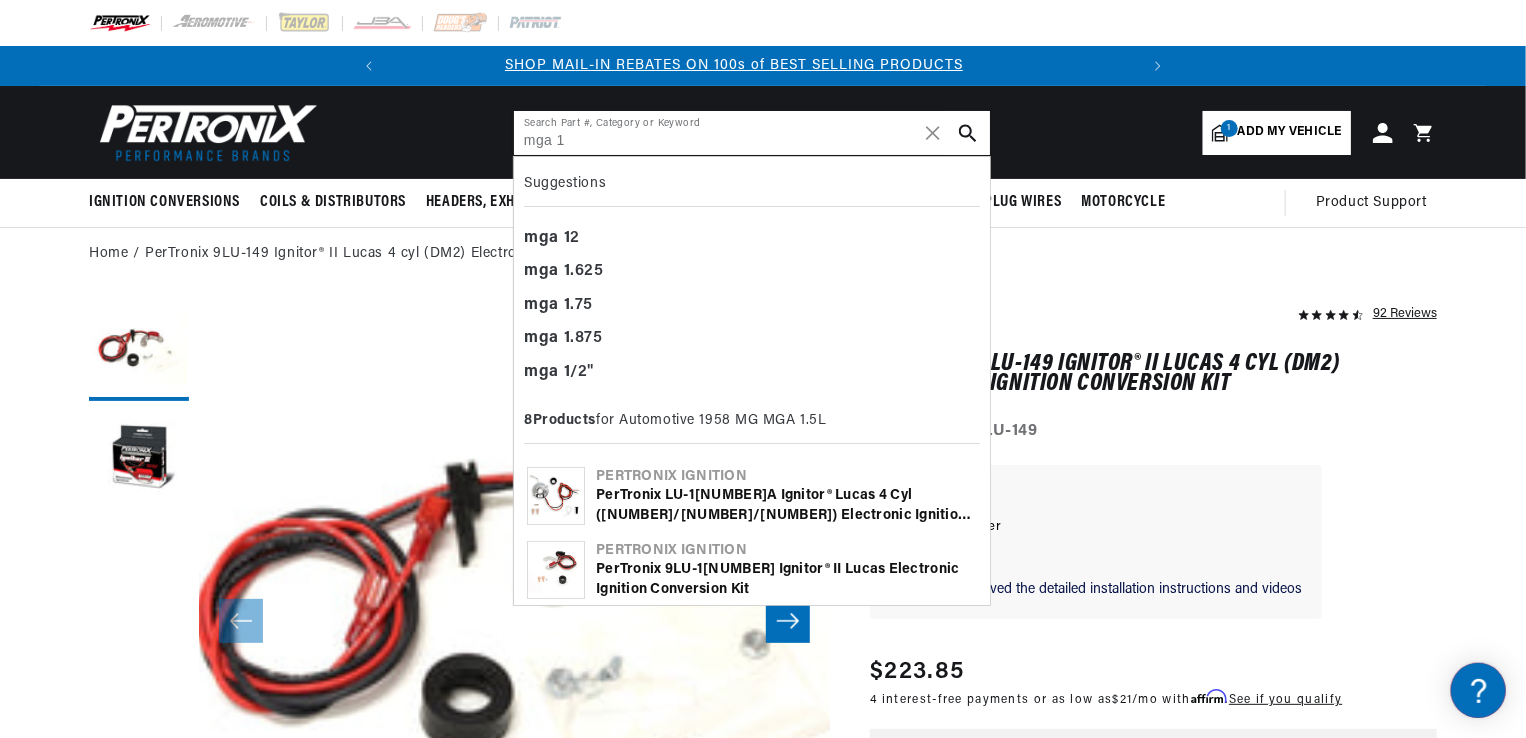 scroll, scrollTop: 0, scrollLeft: 0, axis: both 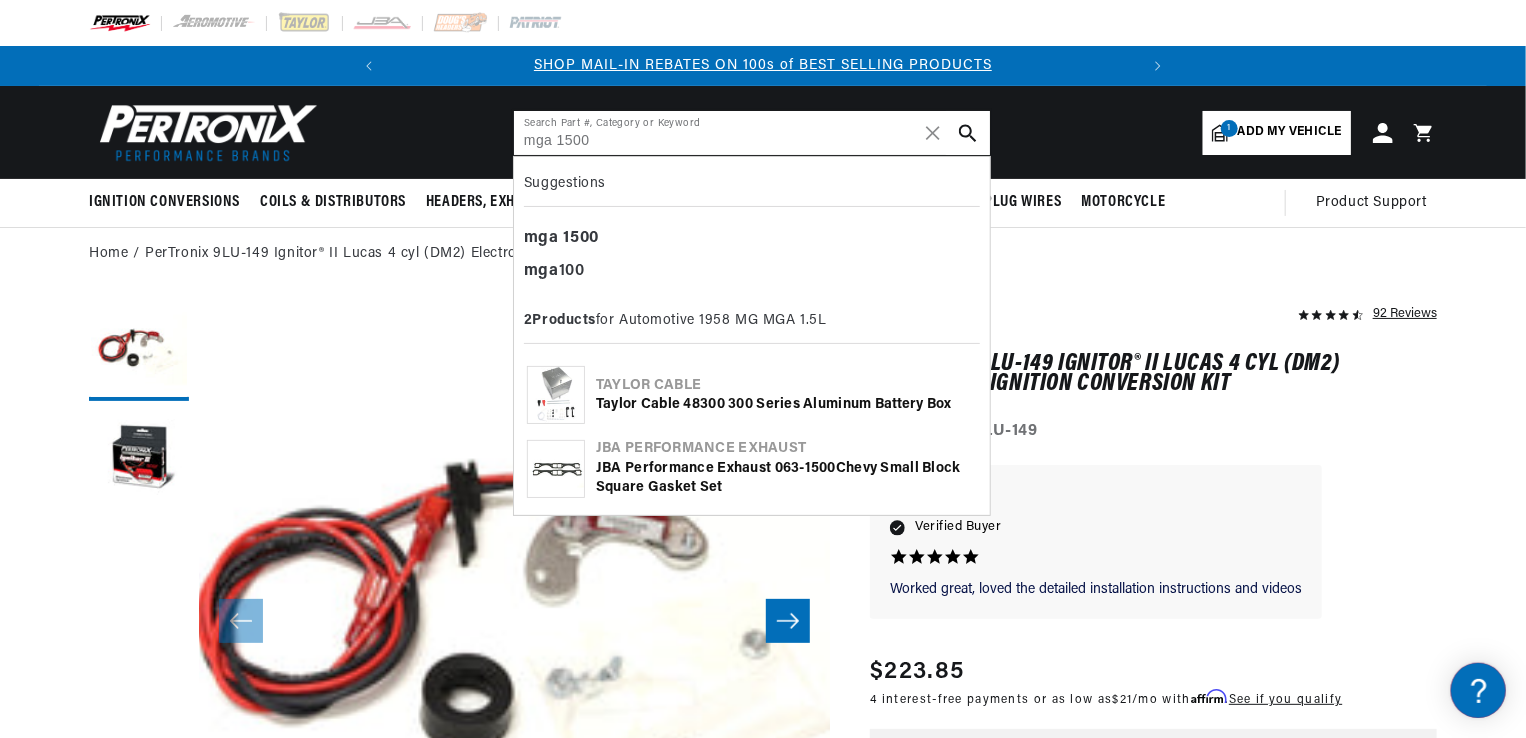 type on "mga 1500" 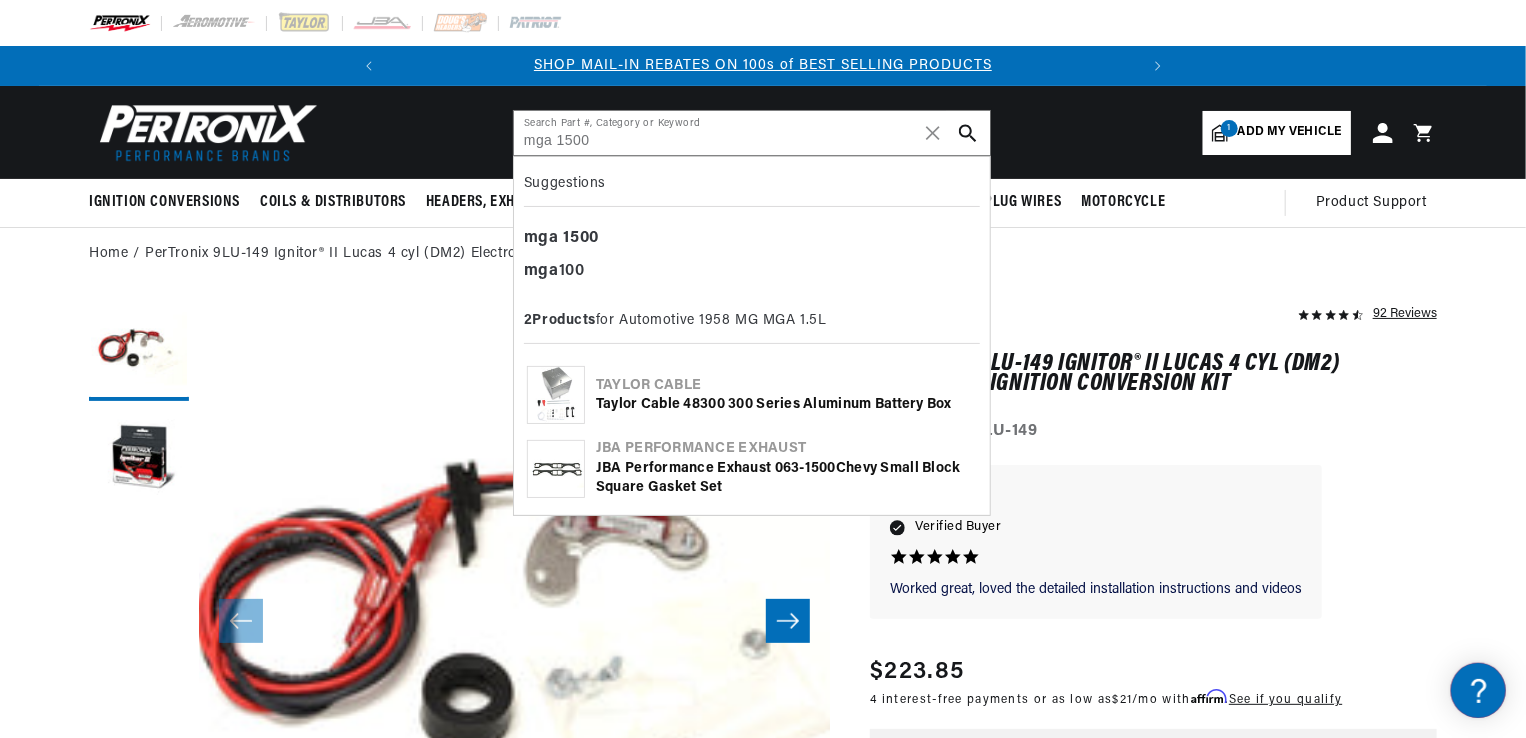click 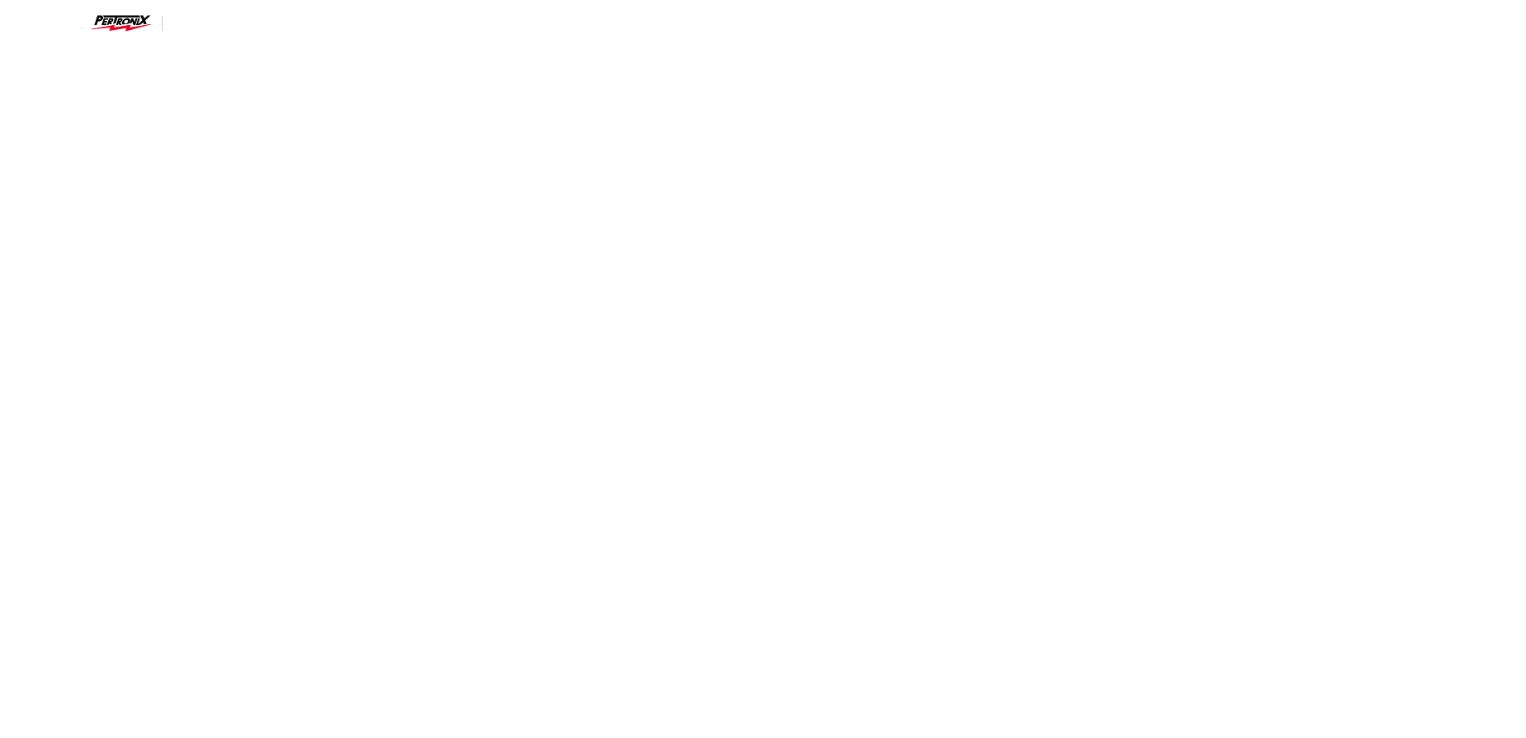 scroll, scrollTop: 0, scrollLeft: 0, axis: both 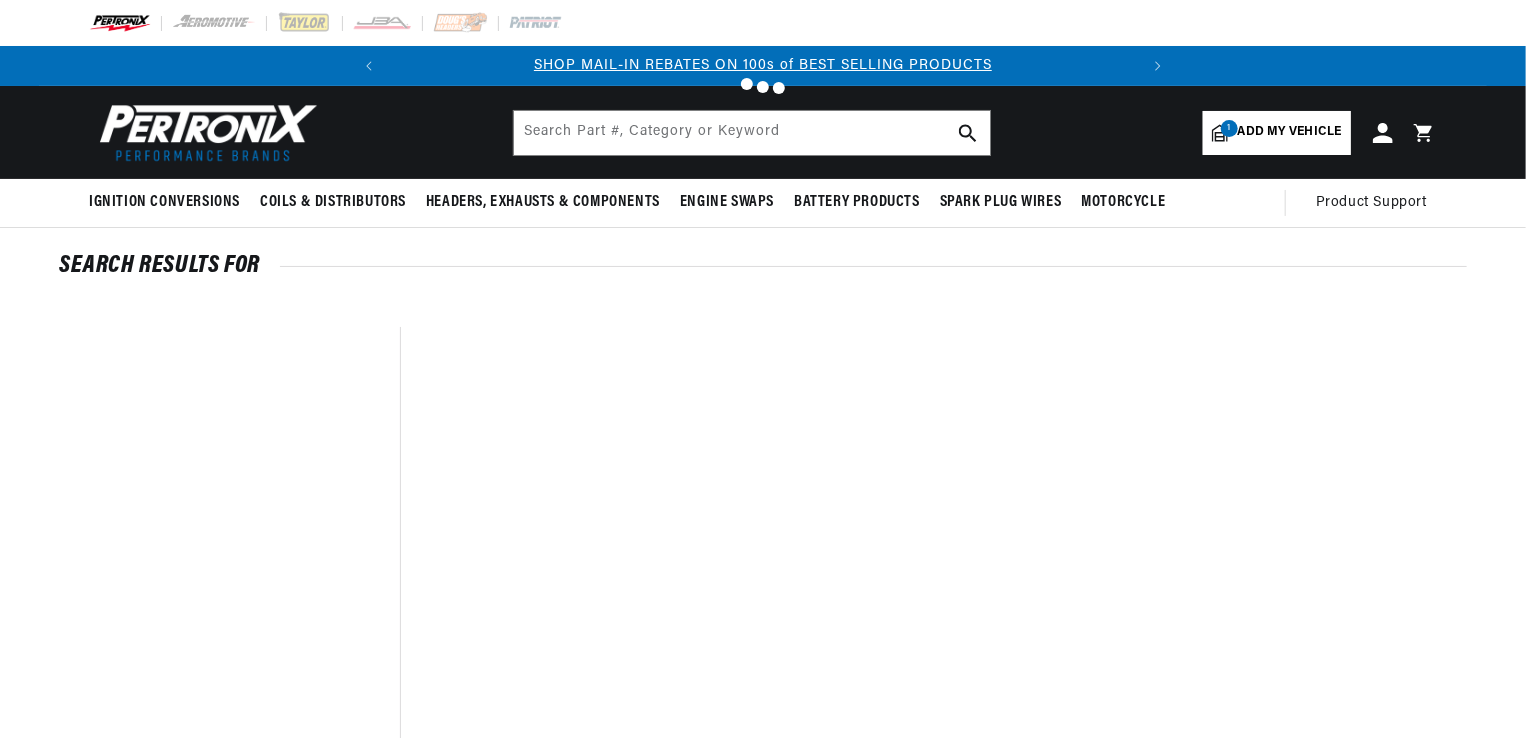 type on "1500" 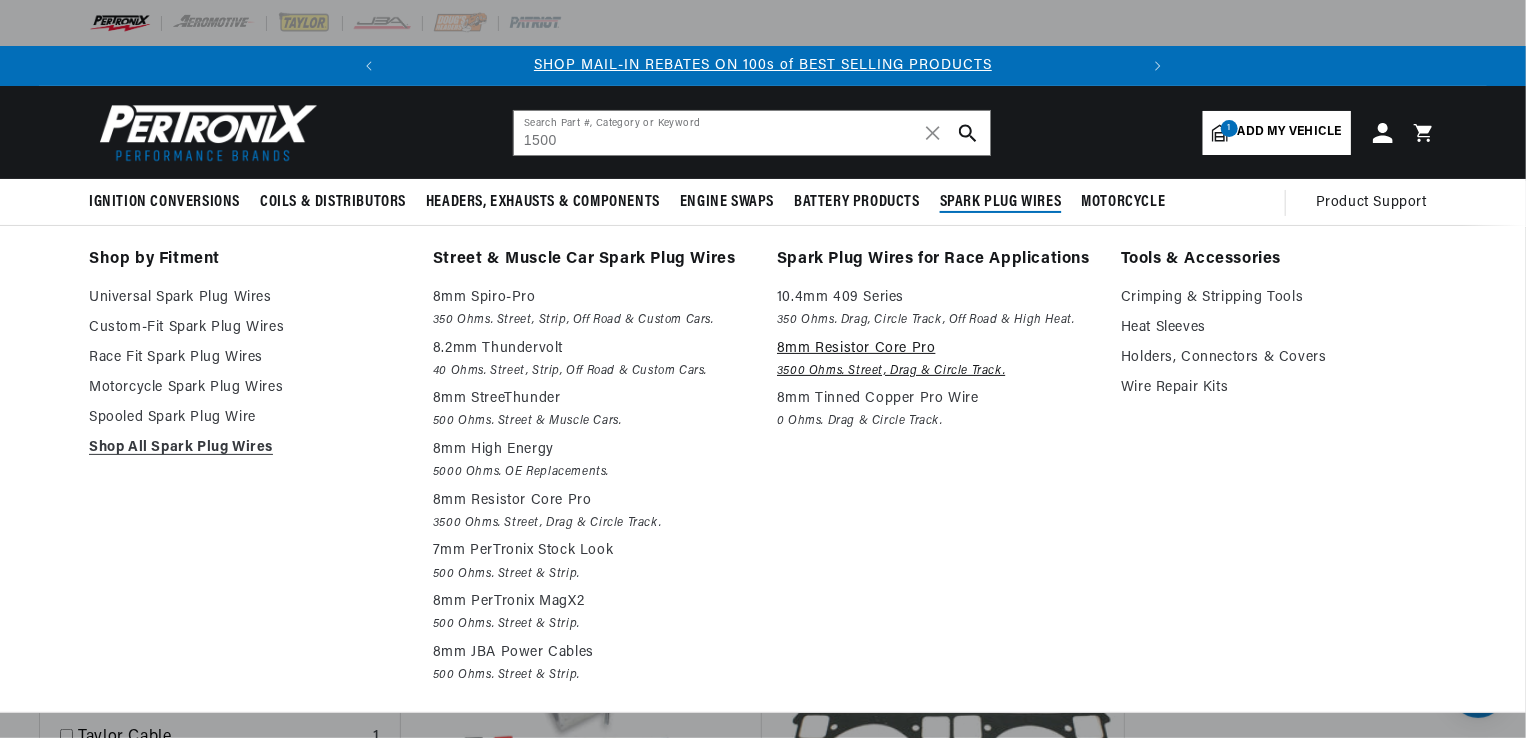 scroll, scrollTop: 0, scrollLeft: 0, axis: both 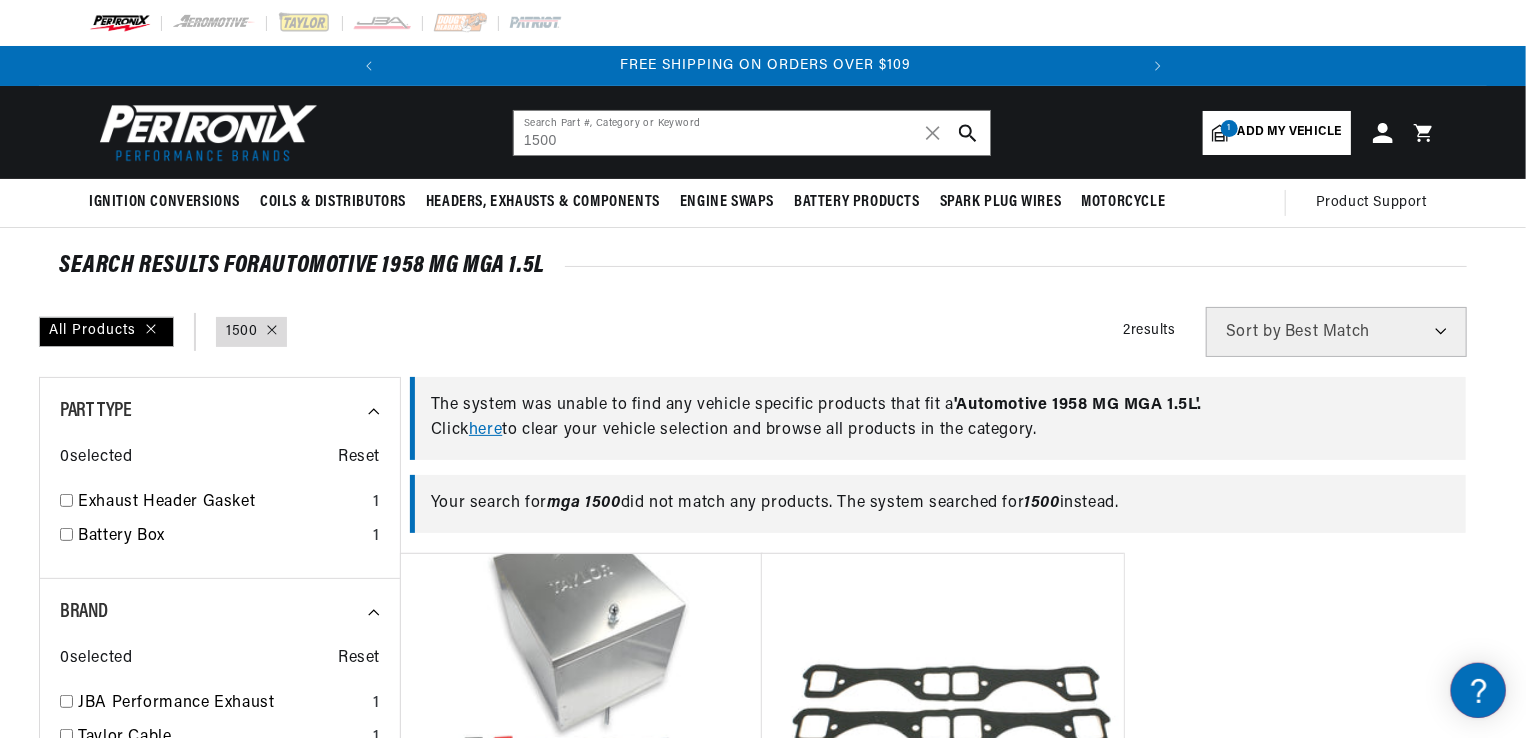 click on "' Automotive 1958 MG MGA 1.5L '." at bounding box center (1078, 405) 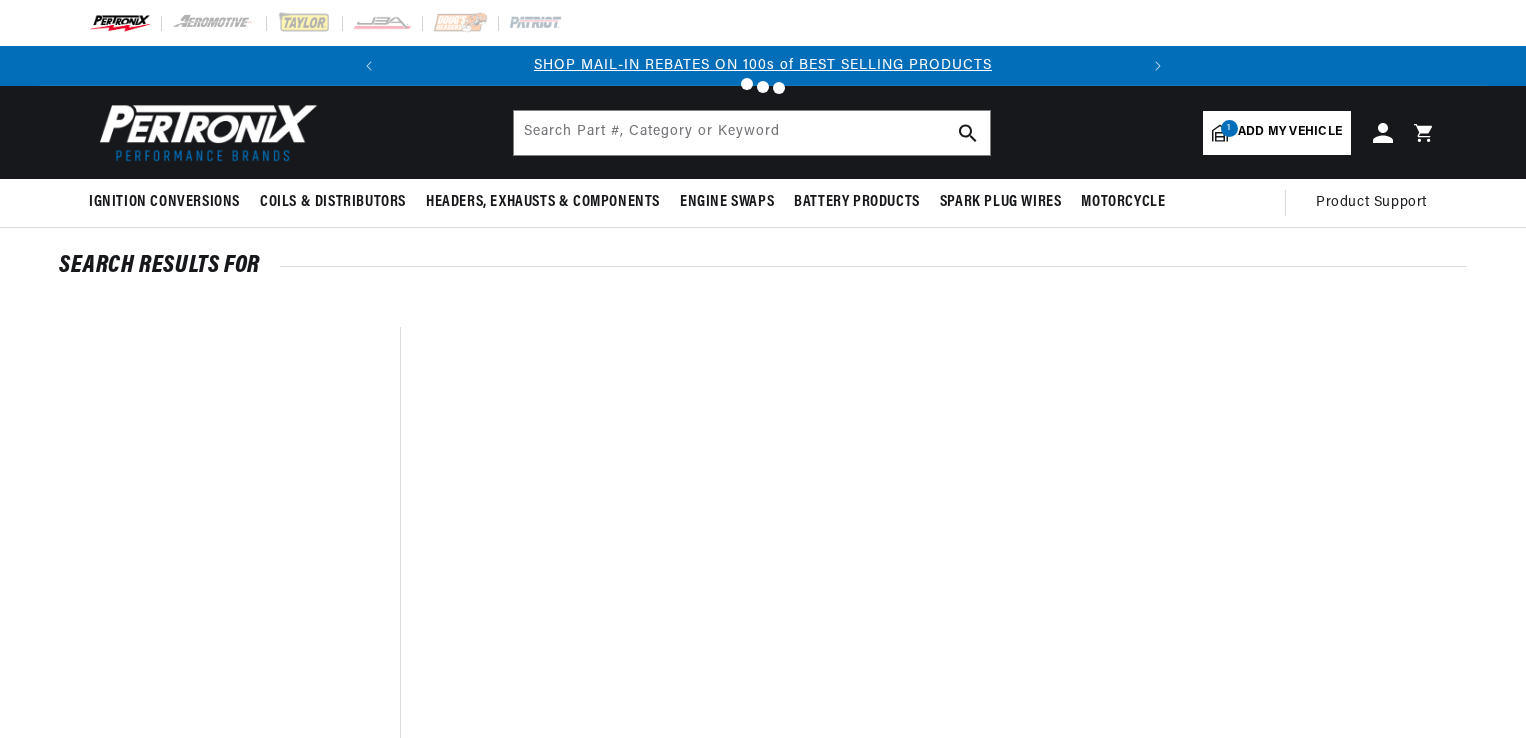 scroll, scrollTop: 0, scrollLeft: 0, axis: both 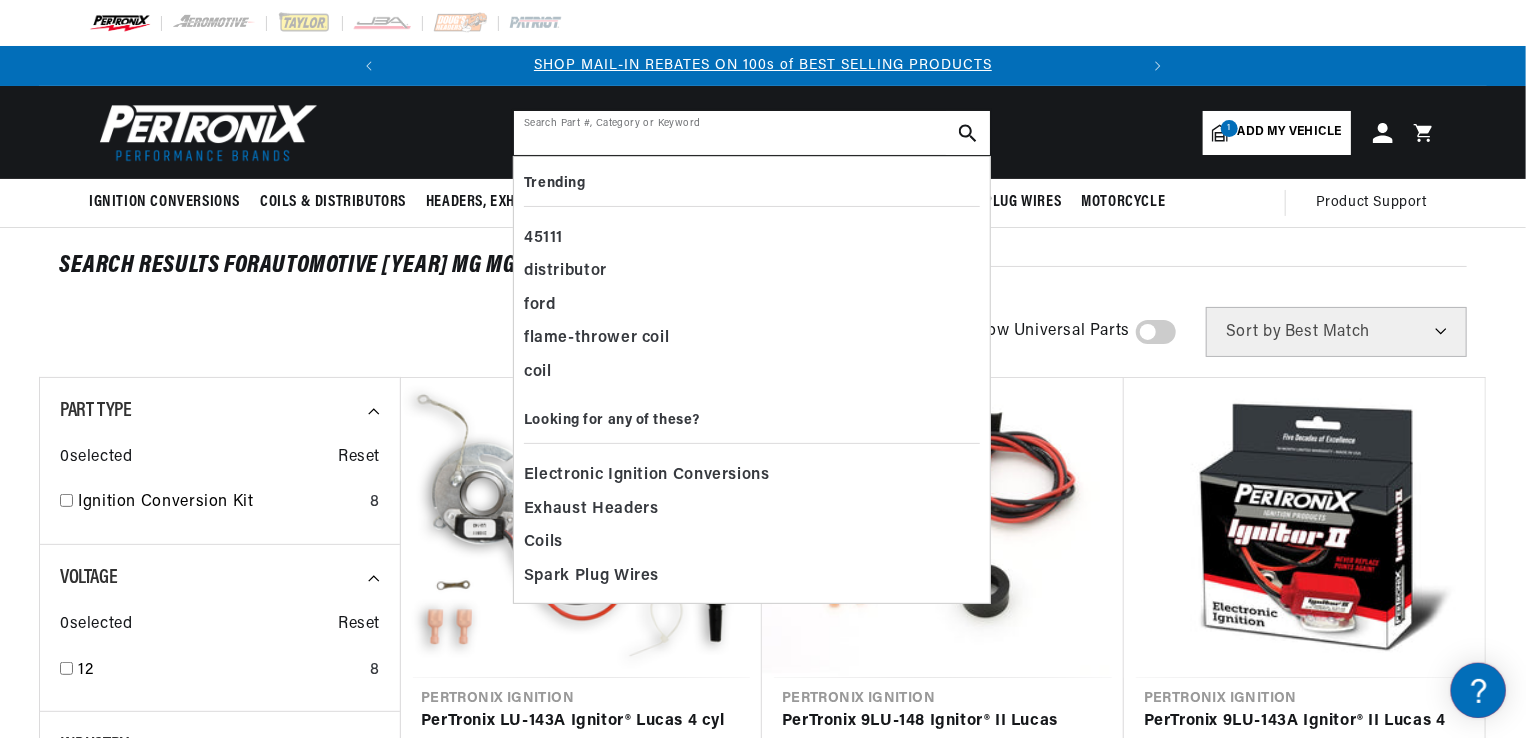 click at bounding box center [752, 133] 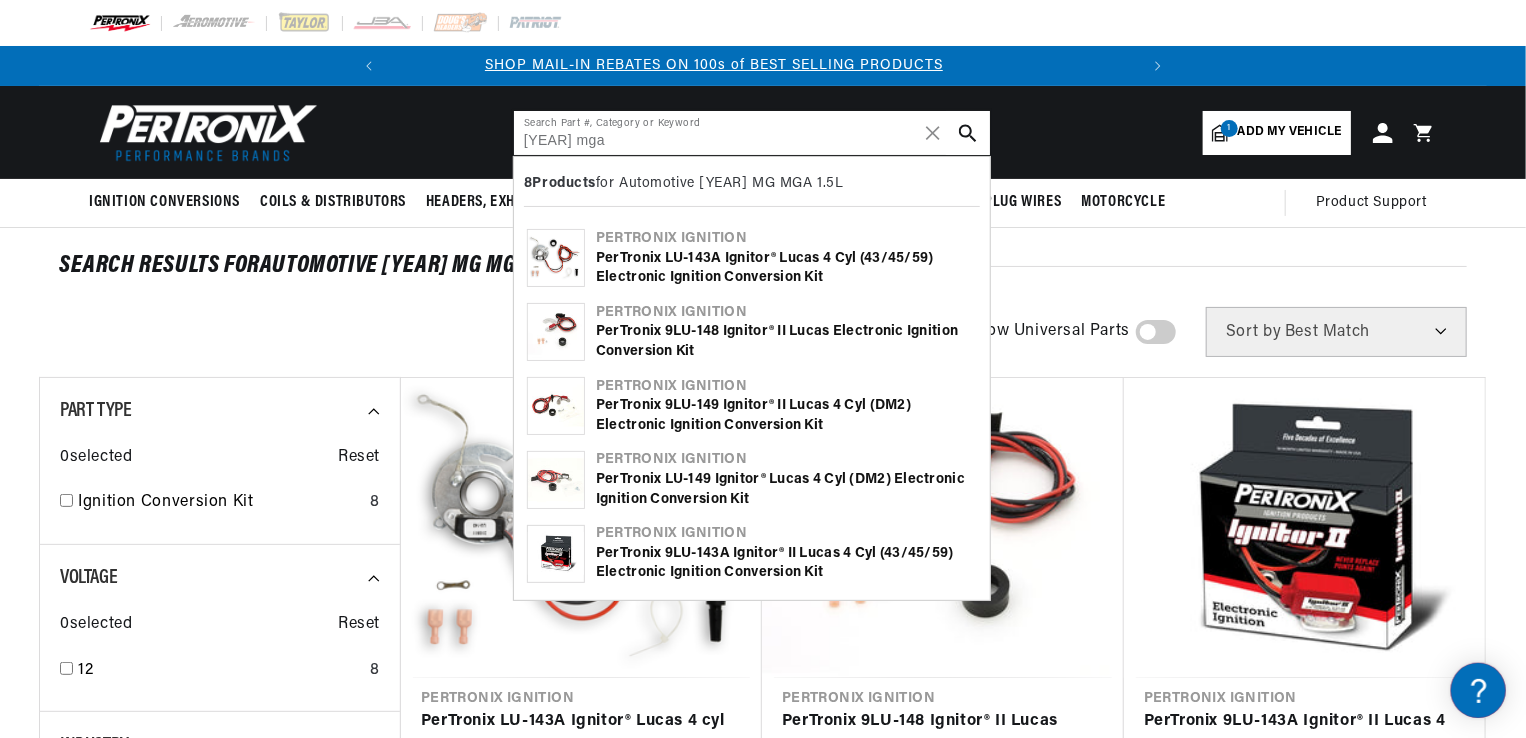 scroll, scrollTop: 0, scrollLeft: 0, axis: both 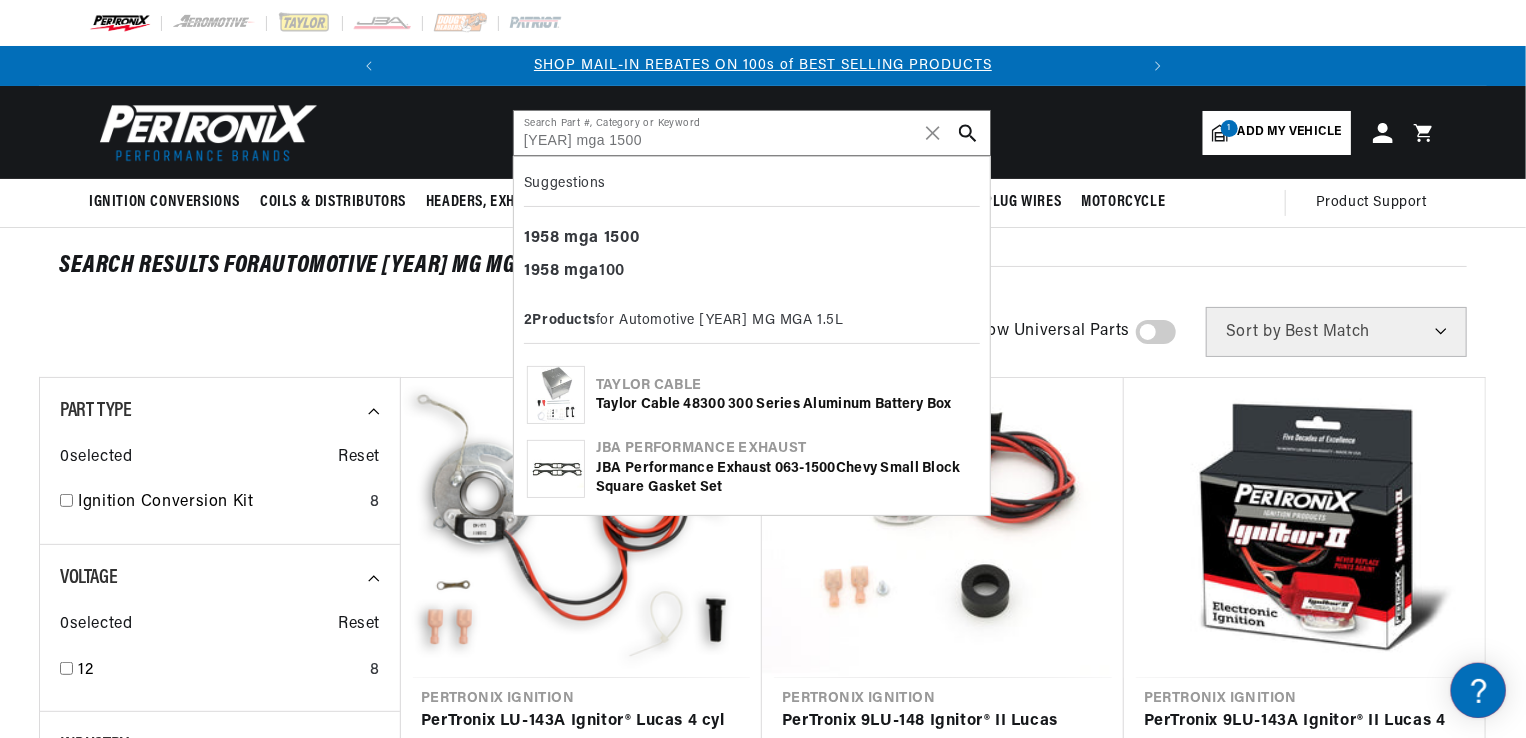 click 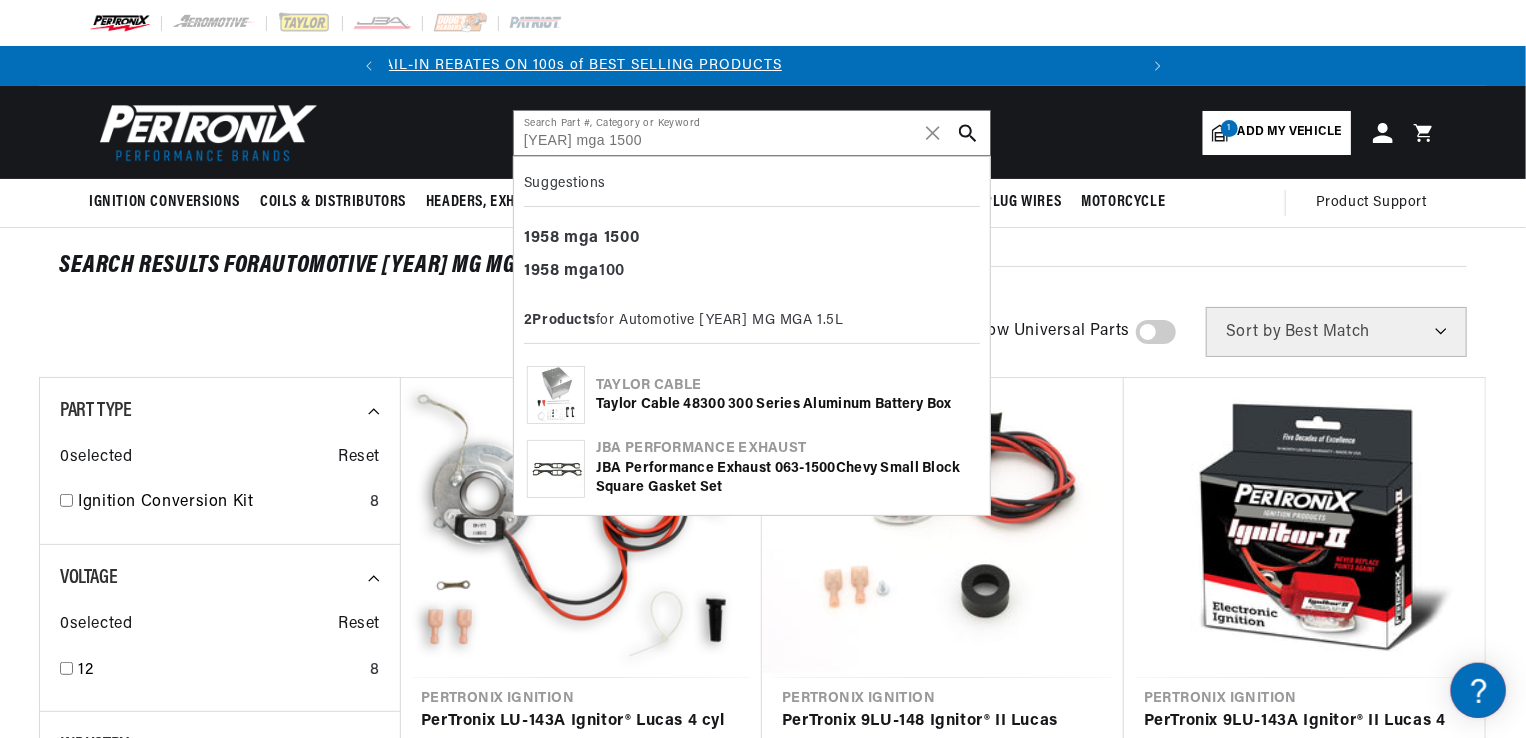 type on "1500" 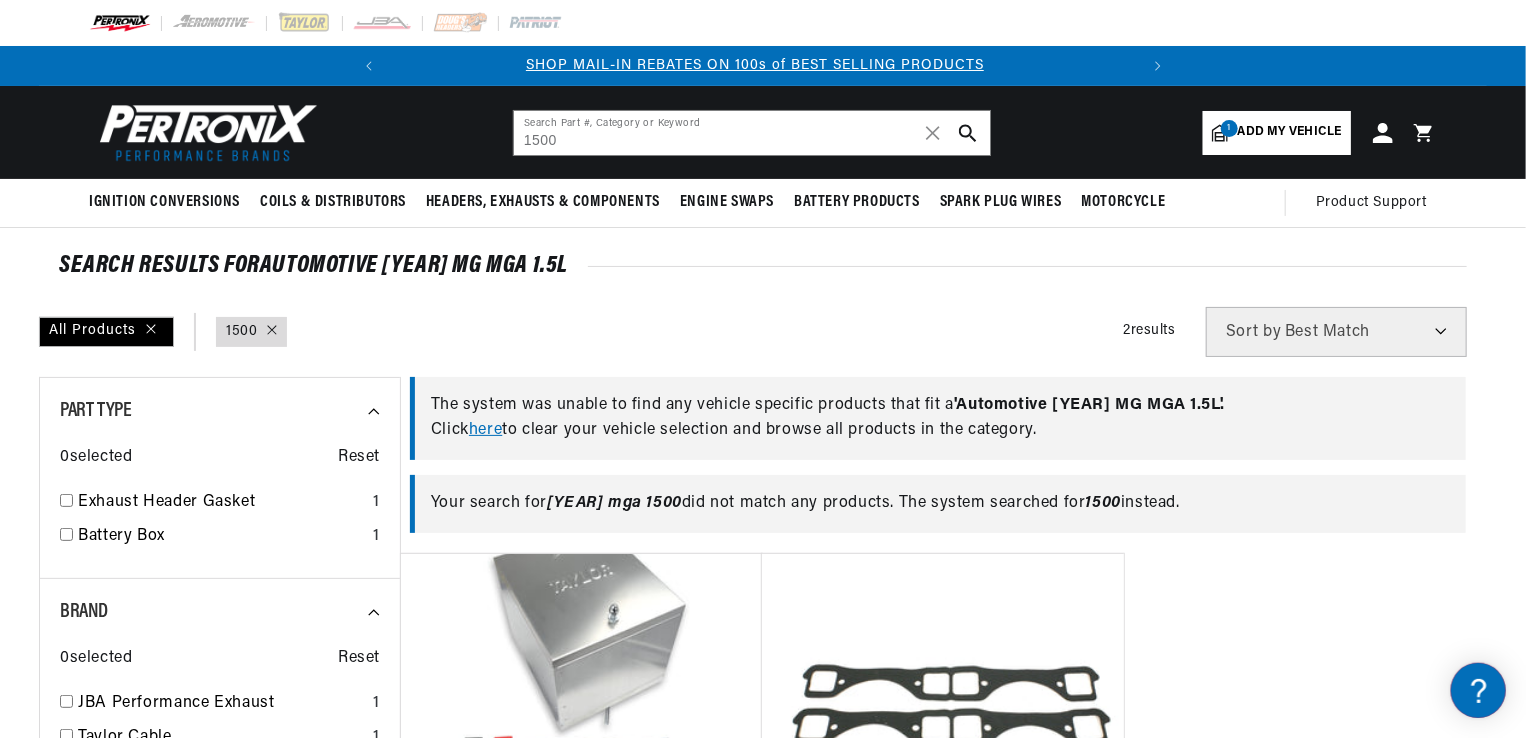 scroll, scrollTop: 0, scrollLeft: 0, axis: both 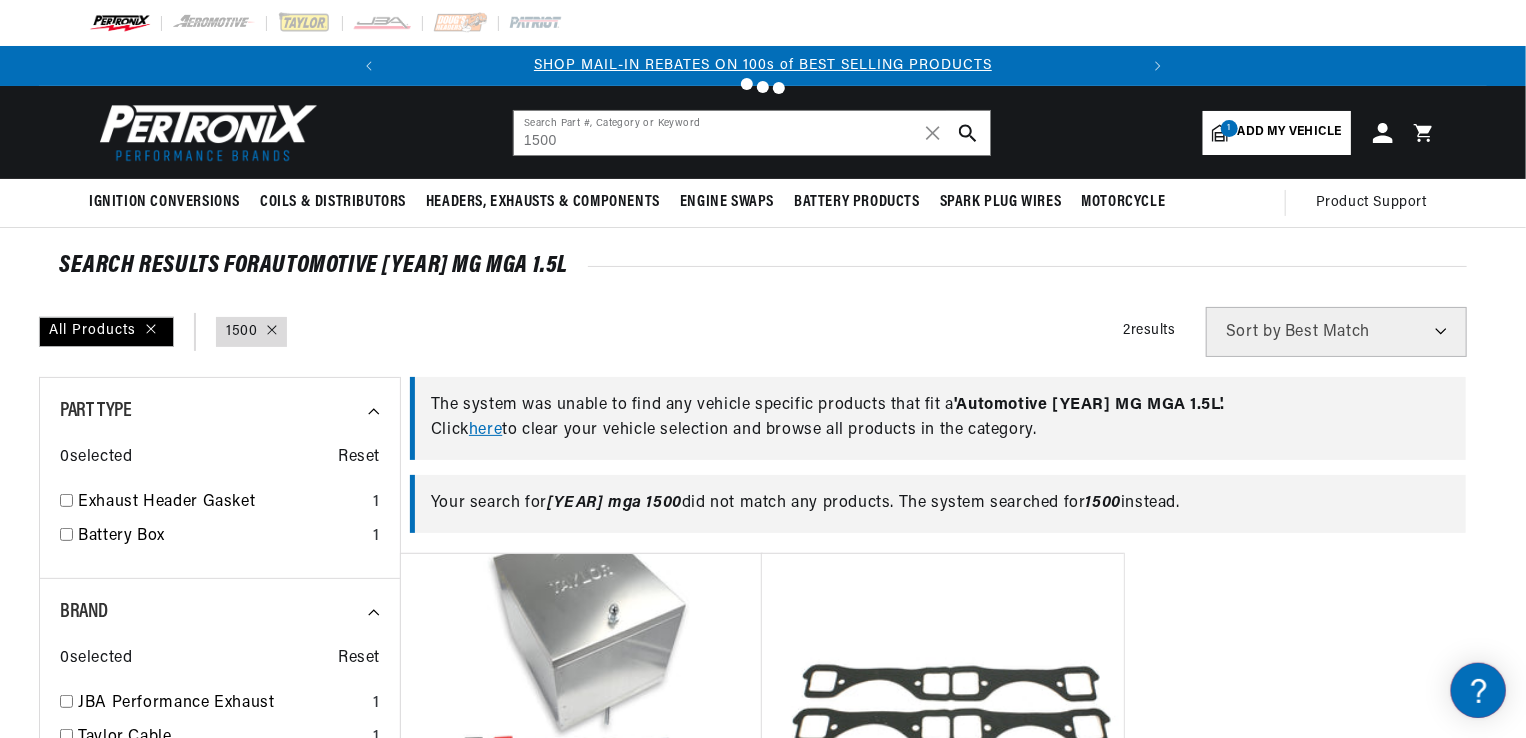 type 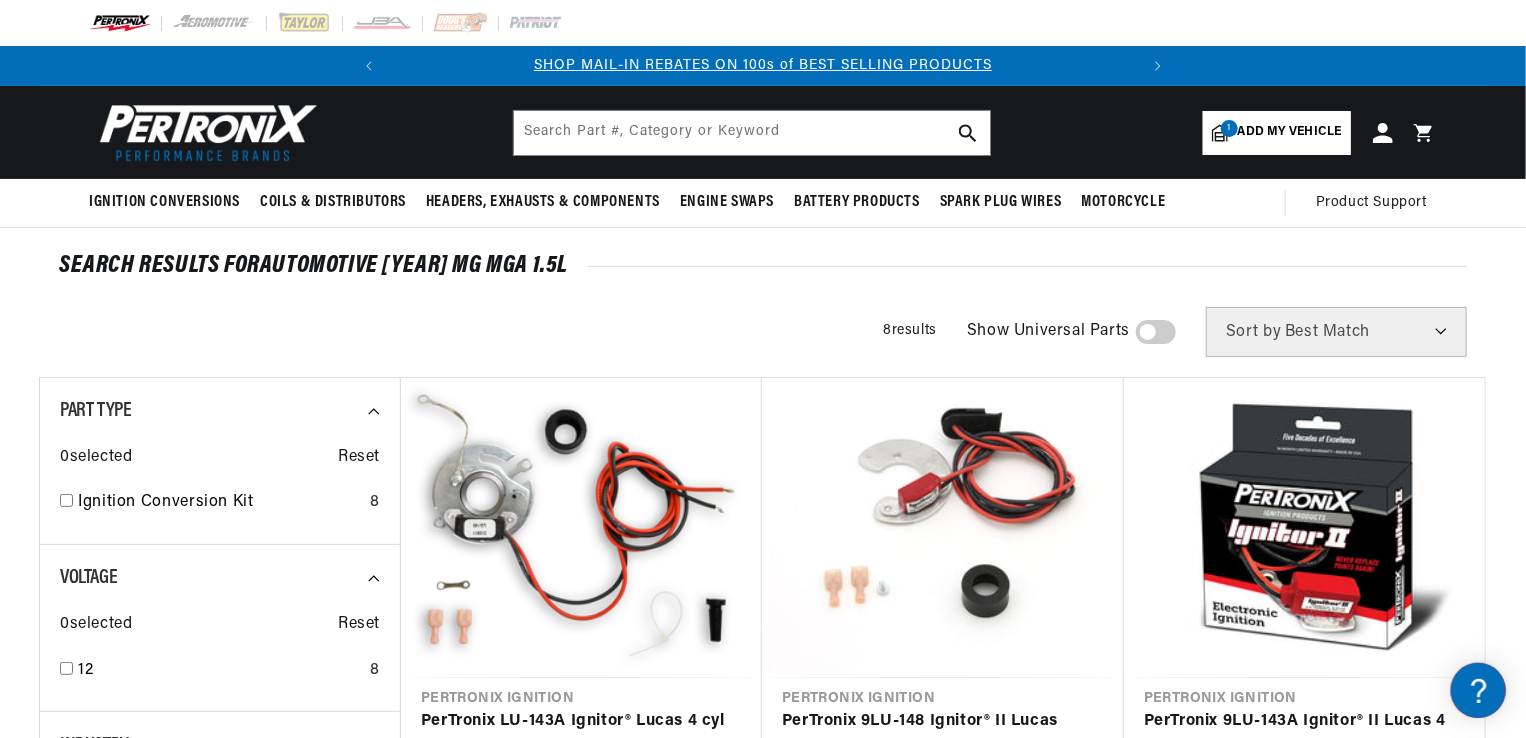 type 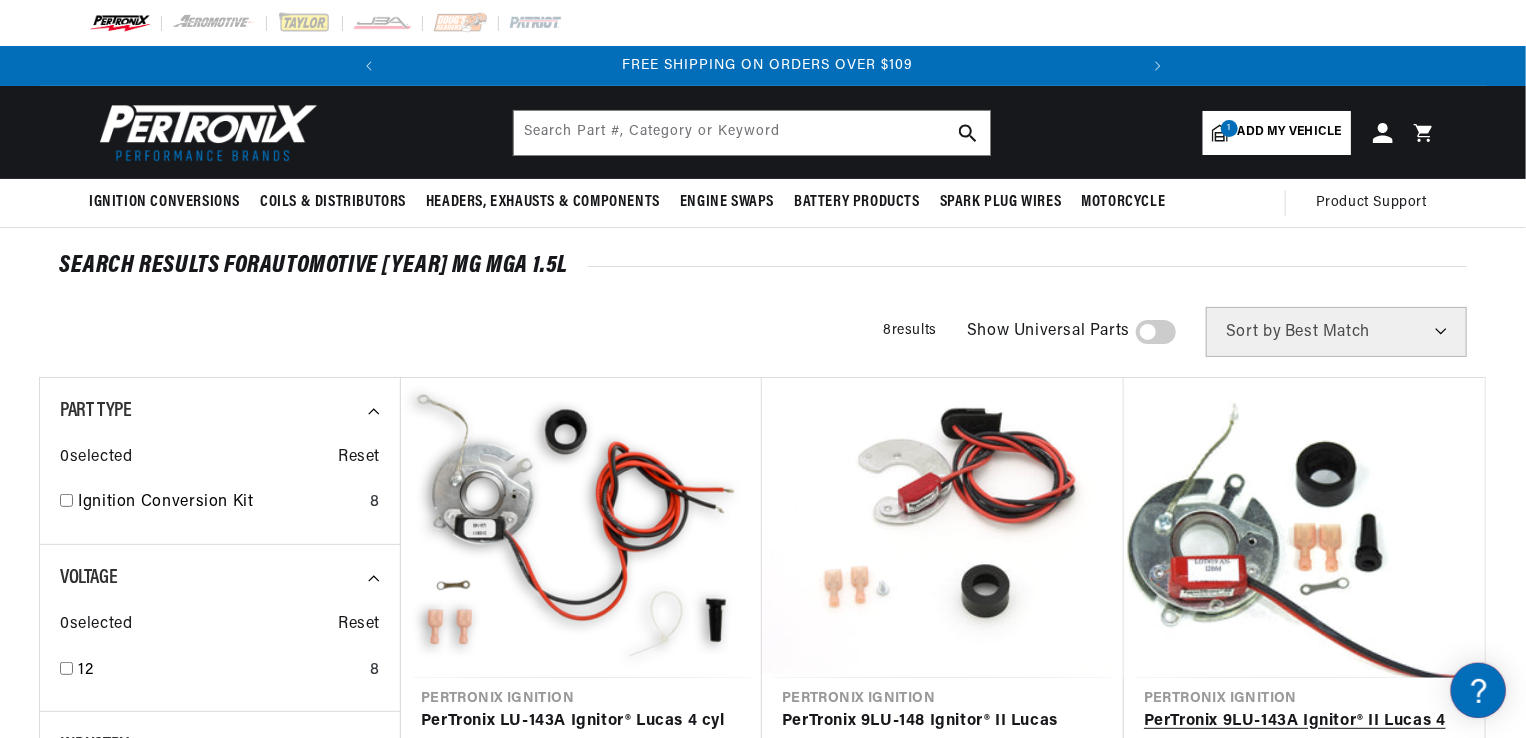 scroll, scrollTop: 0, scrollLeft: 746, axis: horizontal 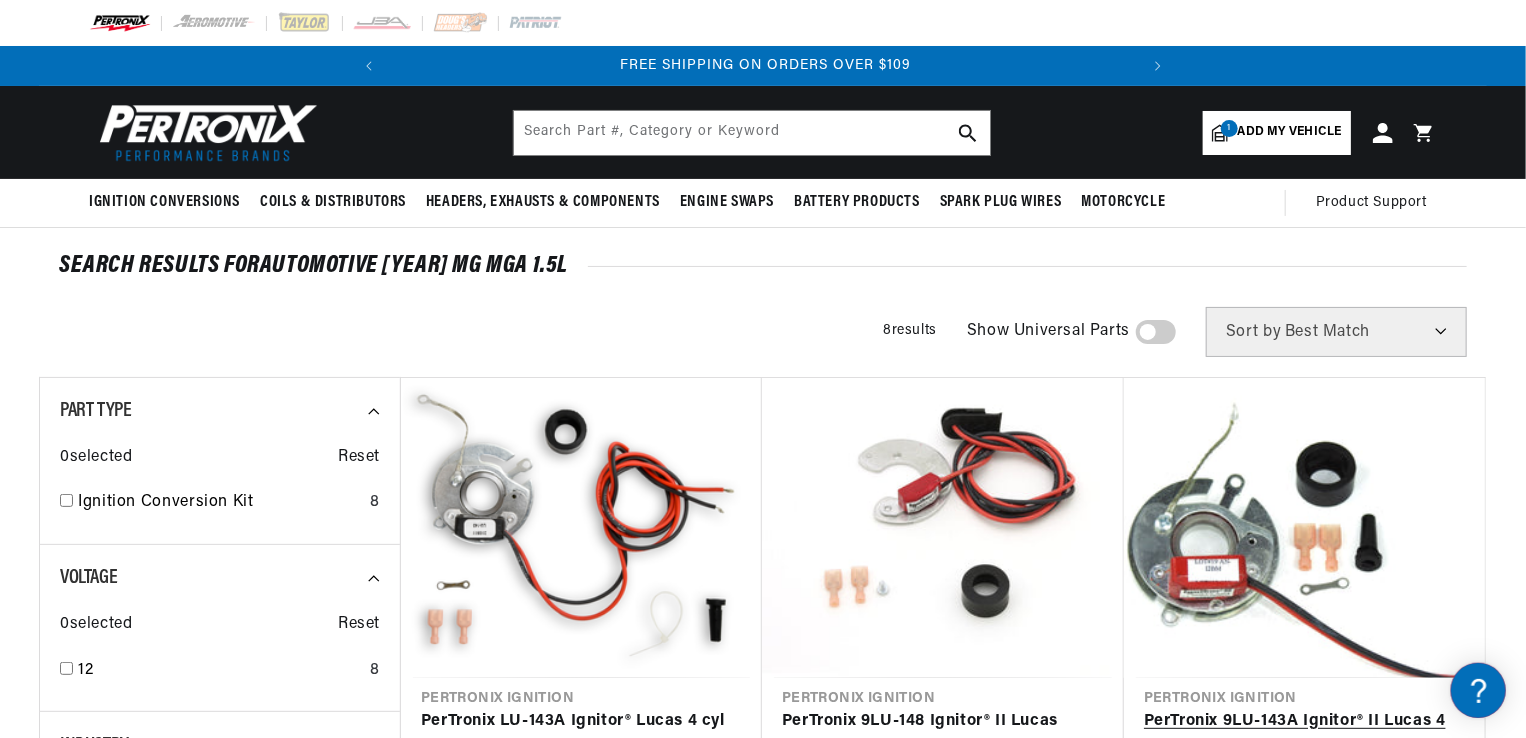 click on "PerTronix 9LU-143A Ignitor® II Lucas 4 cyl (43/45/59) Electronic Ignition Conversion Kit" at bounding box center [1304, 747] 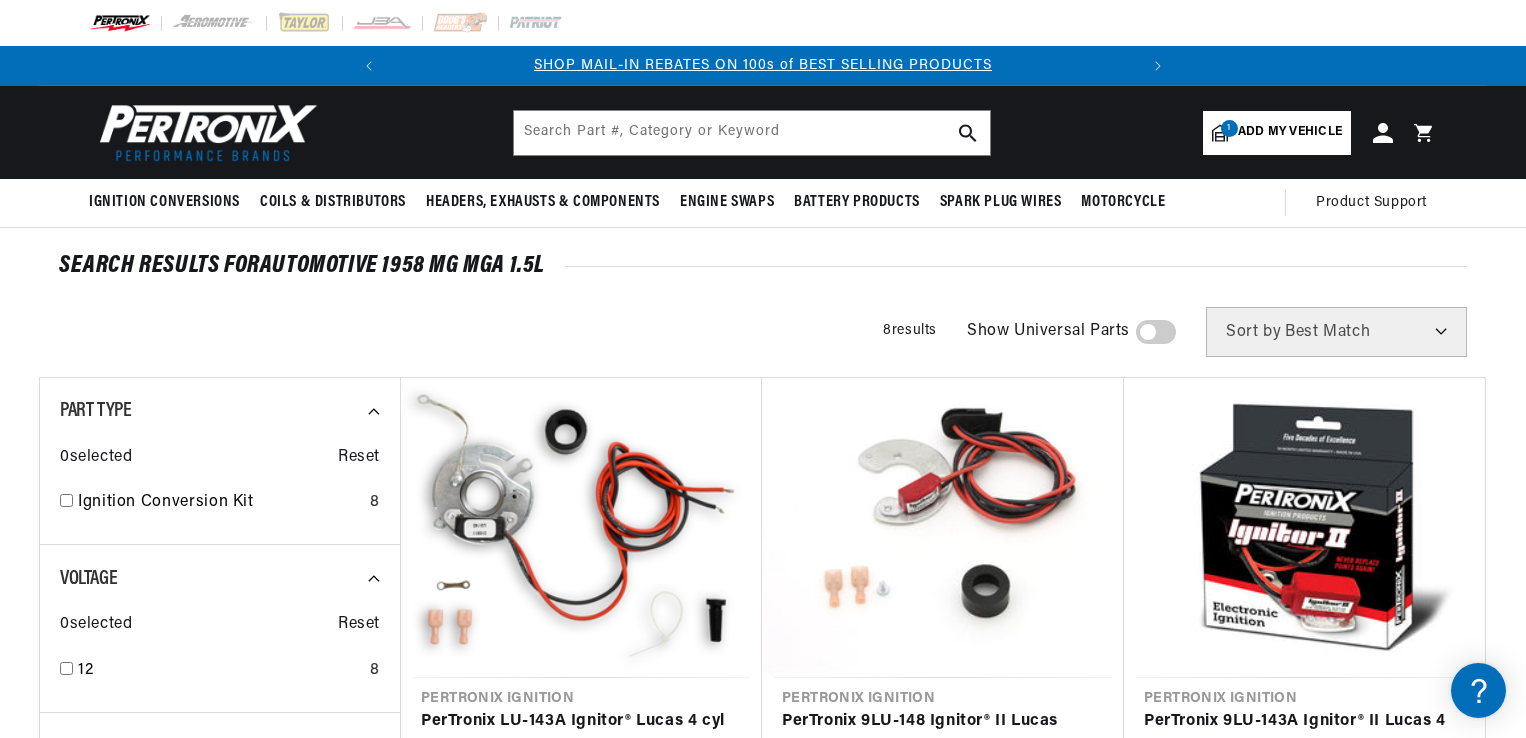 scroll, scrollTop: 8, scrollLeft: 0, axis: vertical 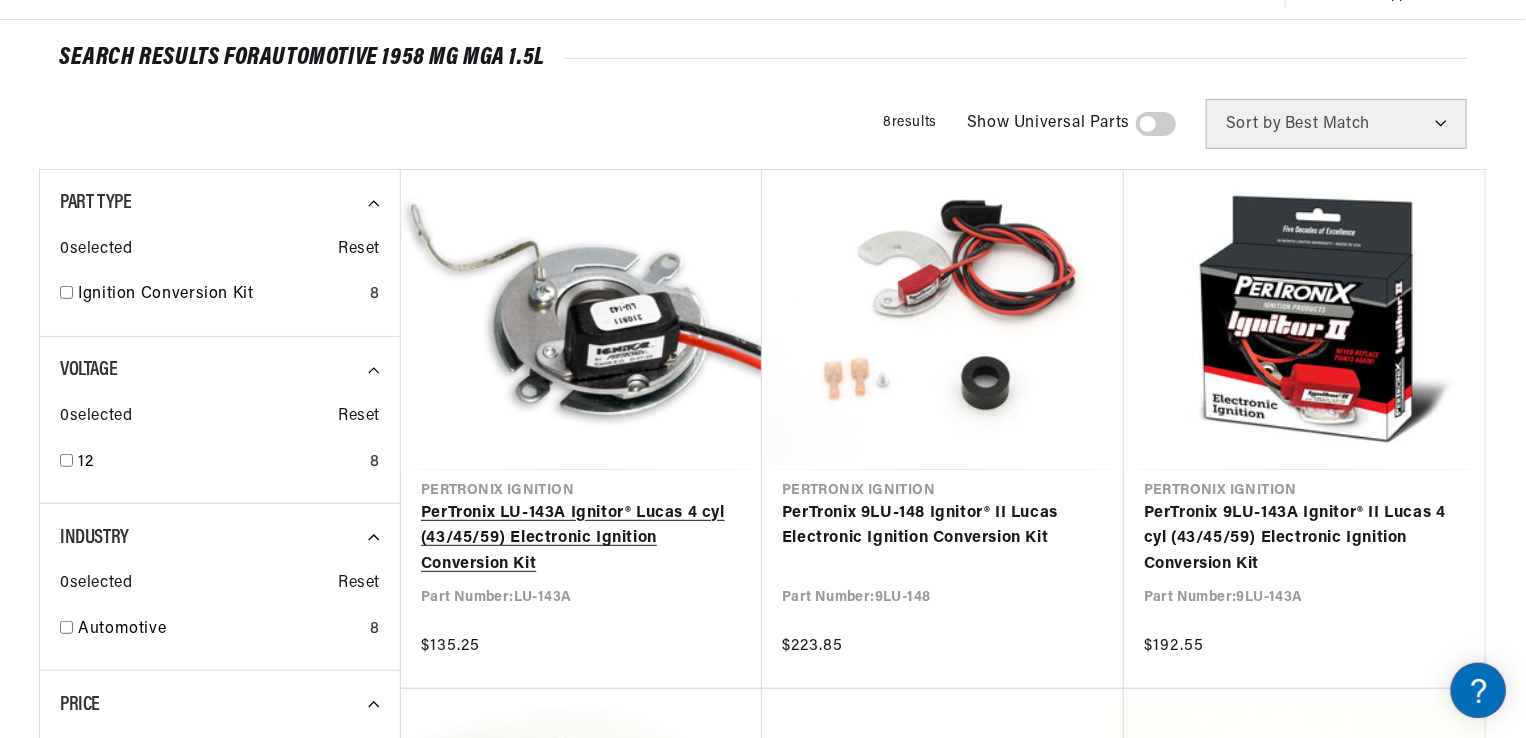 click on "PerTronix LU-143A Ignitor® Lucas 4 cyl (43/45/59) Electronic Ignition Conversion Kit" at bounding box center (581, 539) 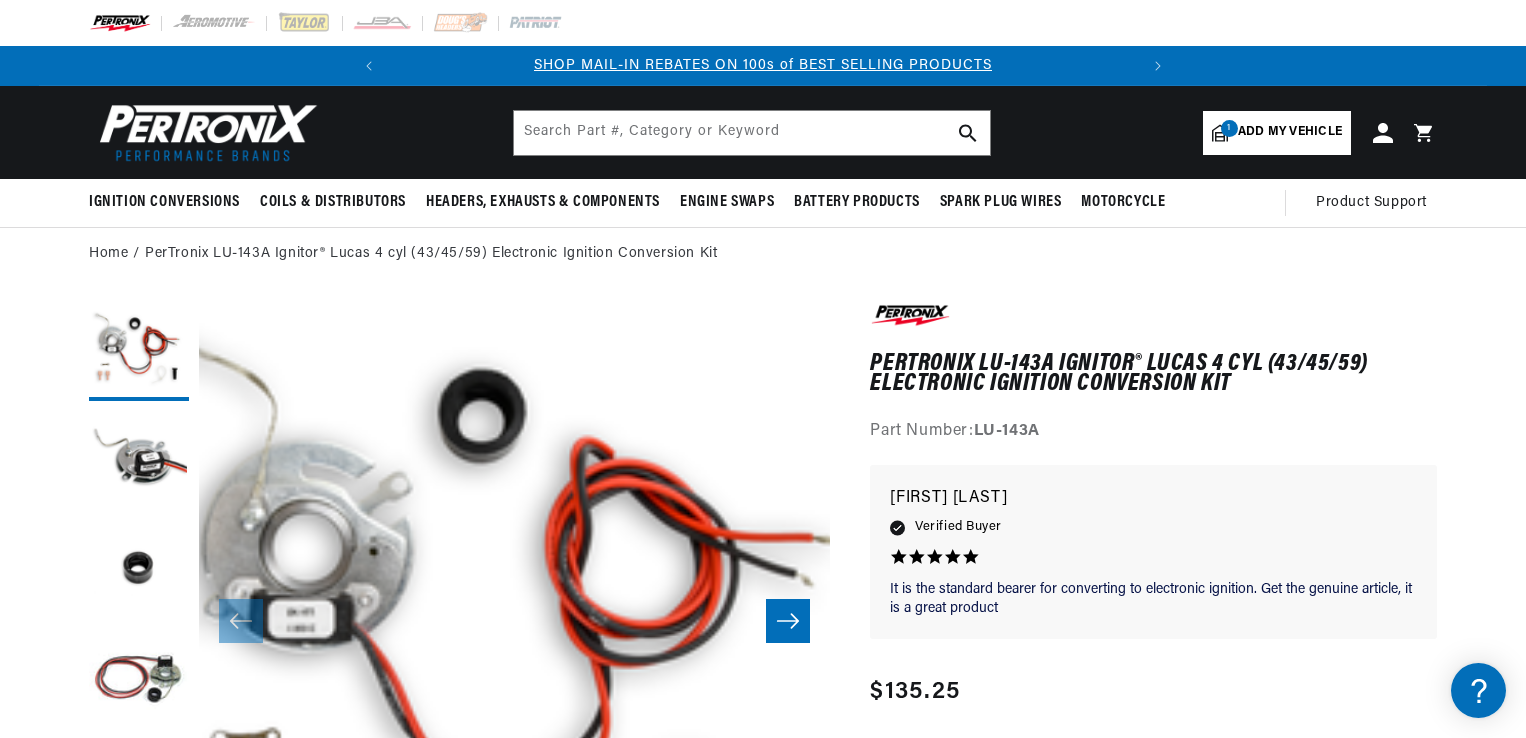 scroll, scrollTop: 0, scrollLeft: 0, axis: both 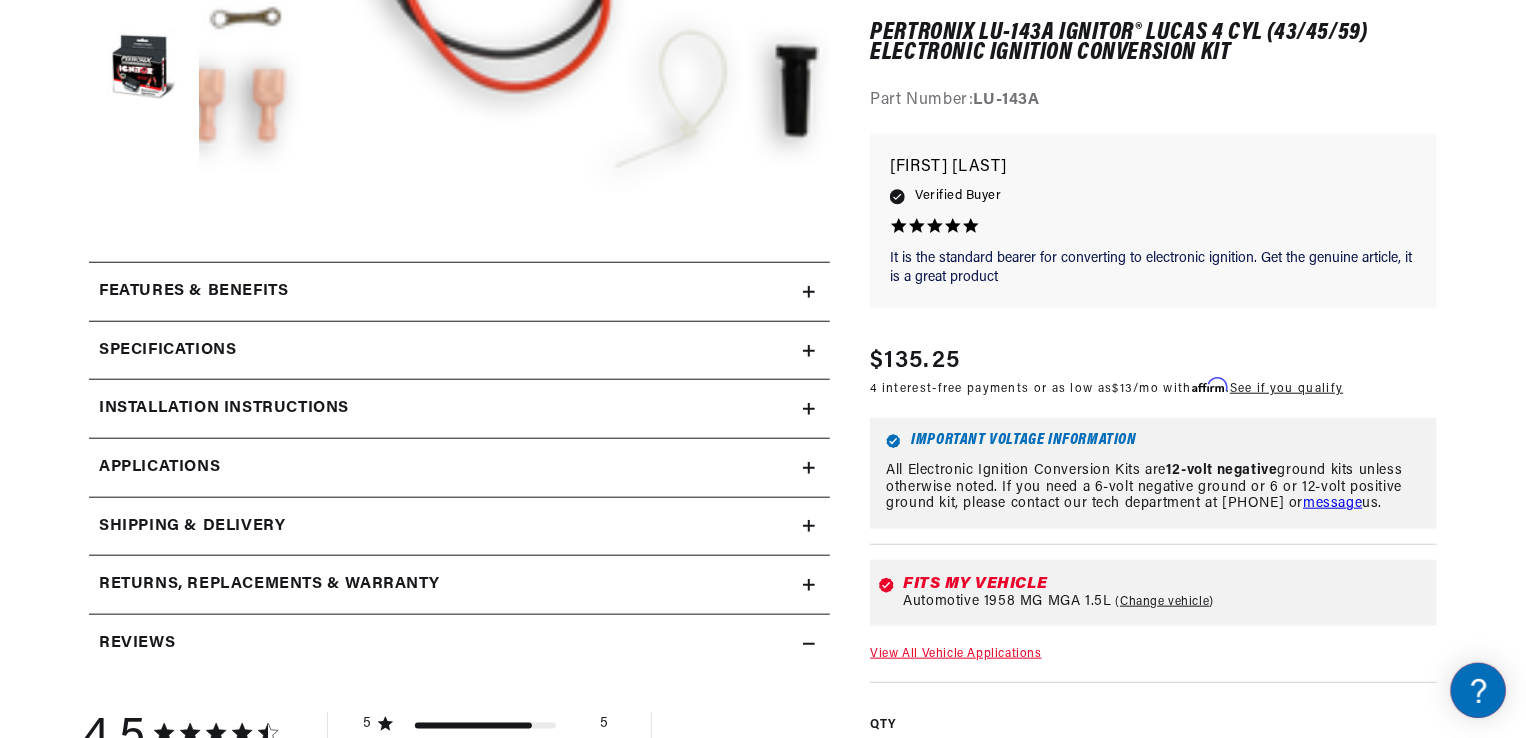 click on "Shipping & Delivery" at bounding box center [459, 292] 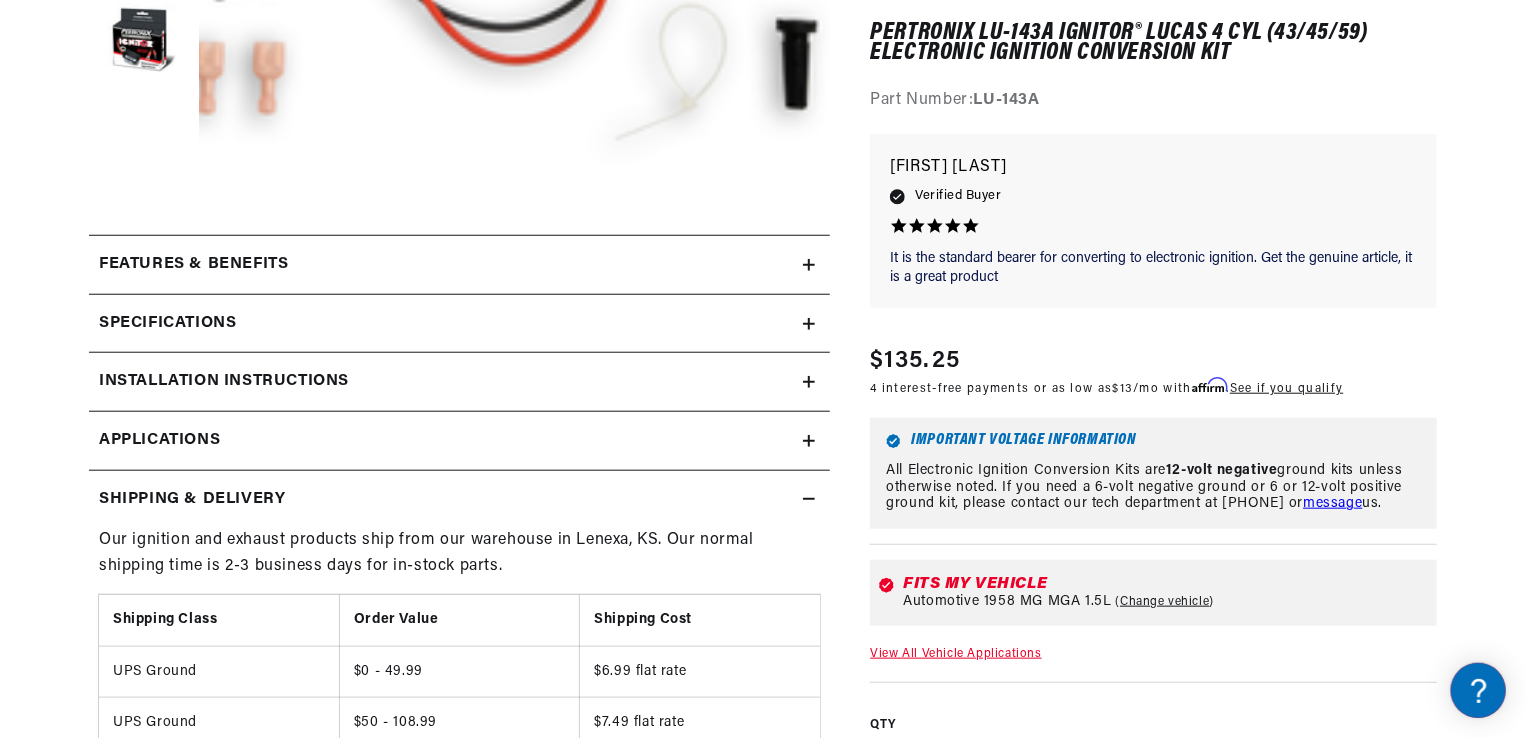 scroll, scrollTop: 760, scrollLeft: 0, axis: vertical 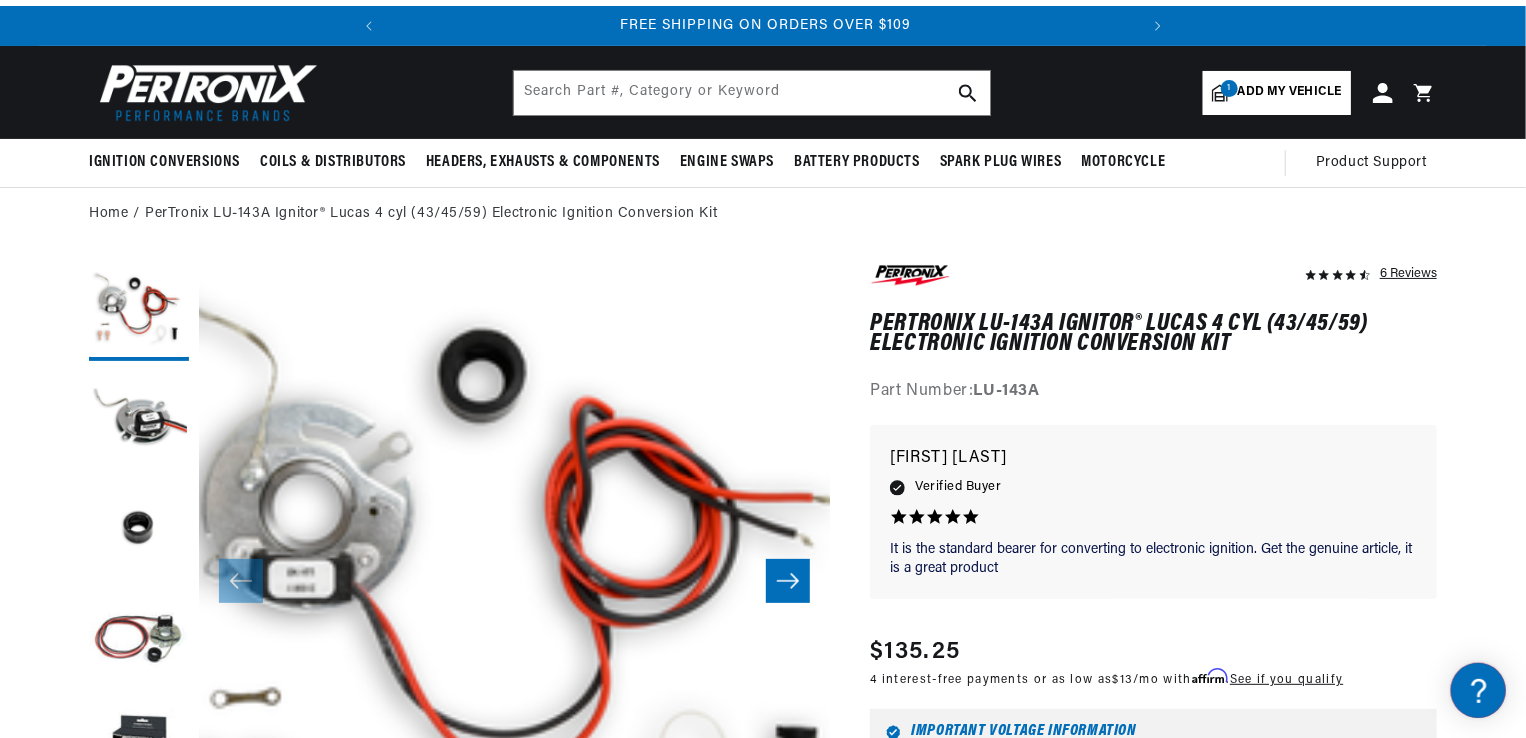 click on "Open media 1 in modal" at bounding box center [136, 955] 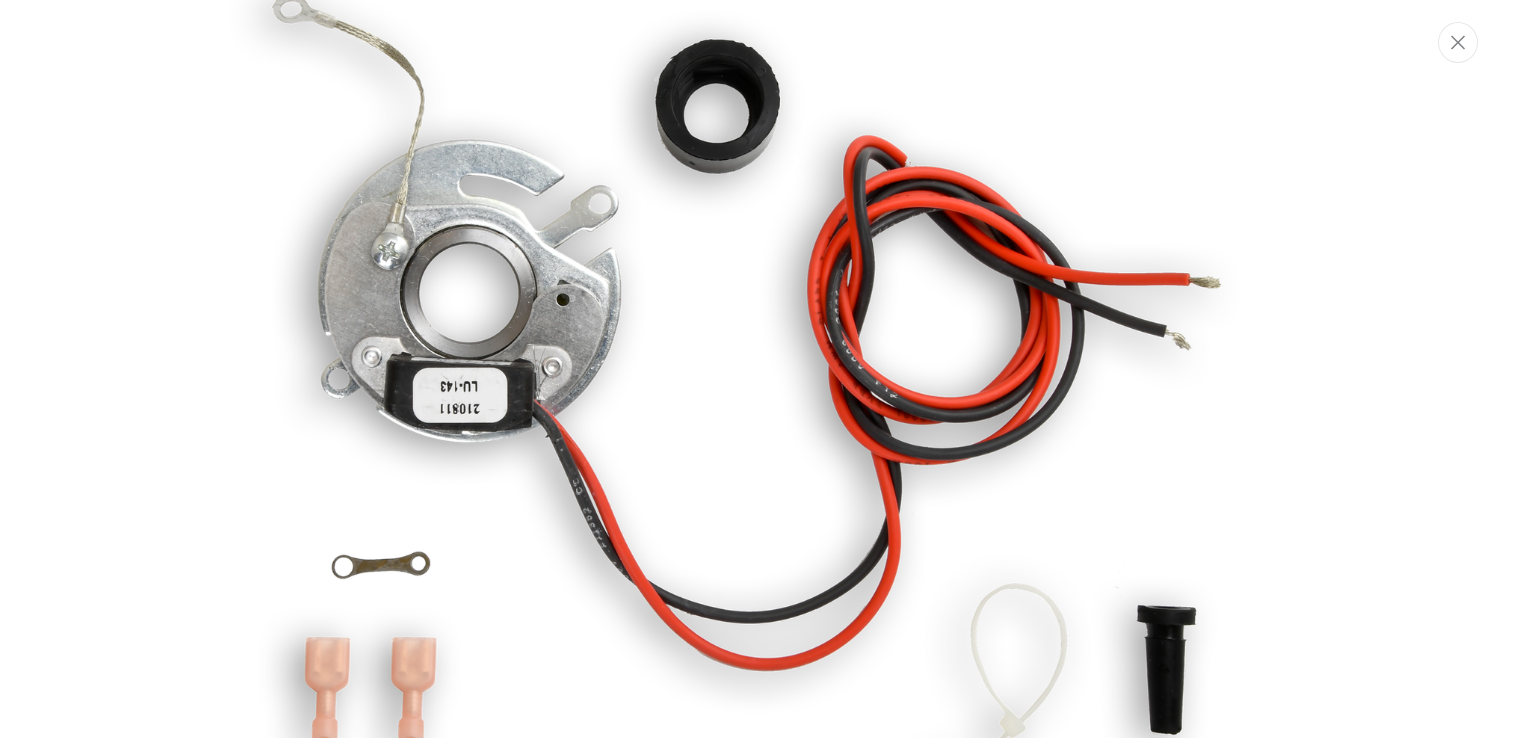 scroll, scrollTop: 191, scrollLeft: 0, axis: vertical 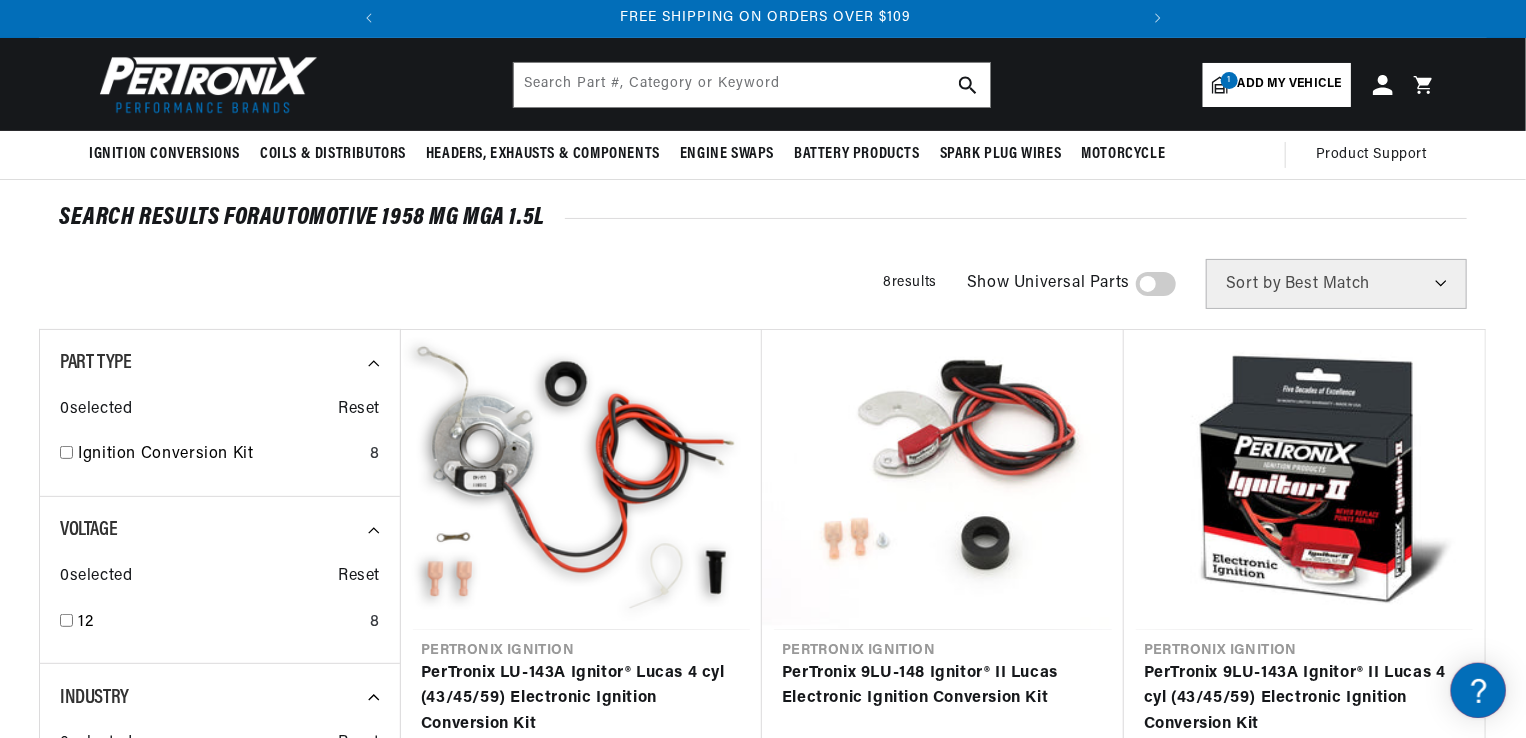 click on "Add my vehicle" at bounding box center (1290, 84) 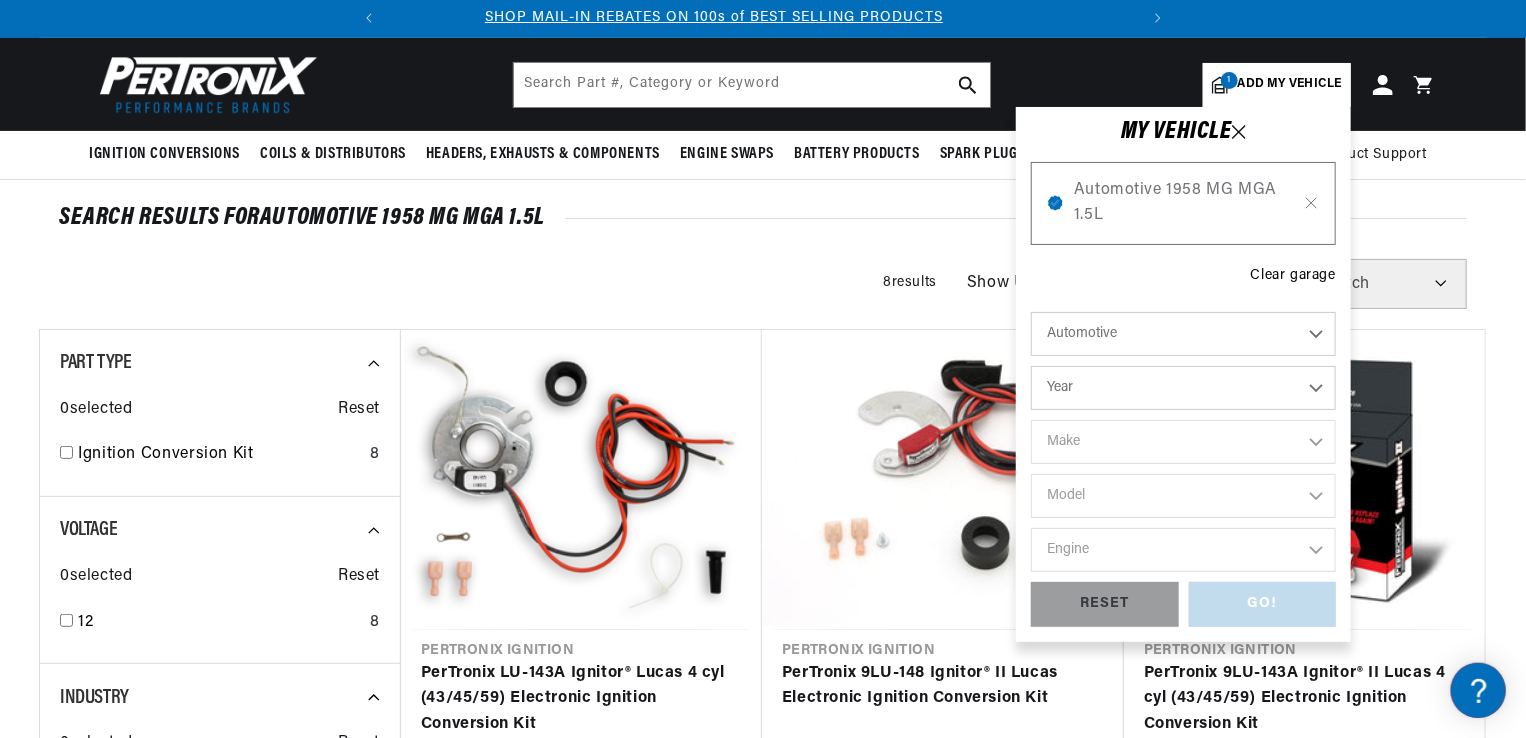 scroll, scrollTop: 0, scrollLeft: 0, axis: both 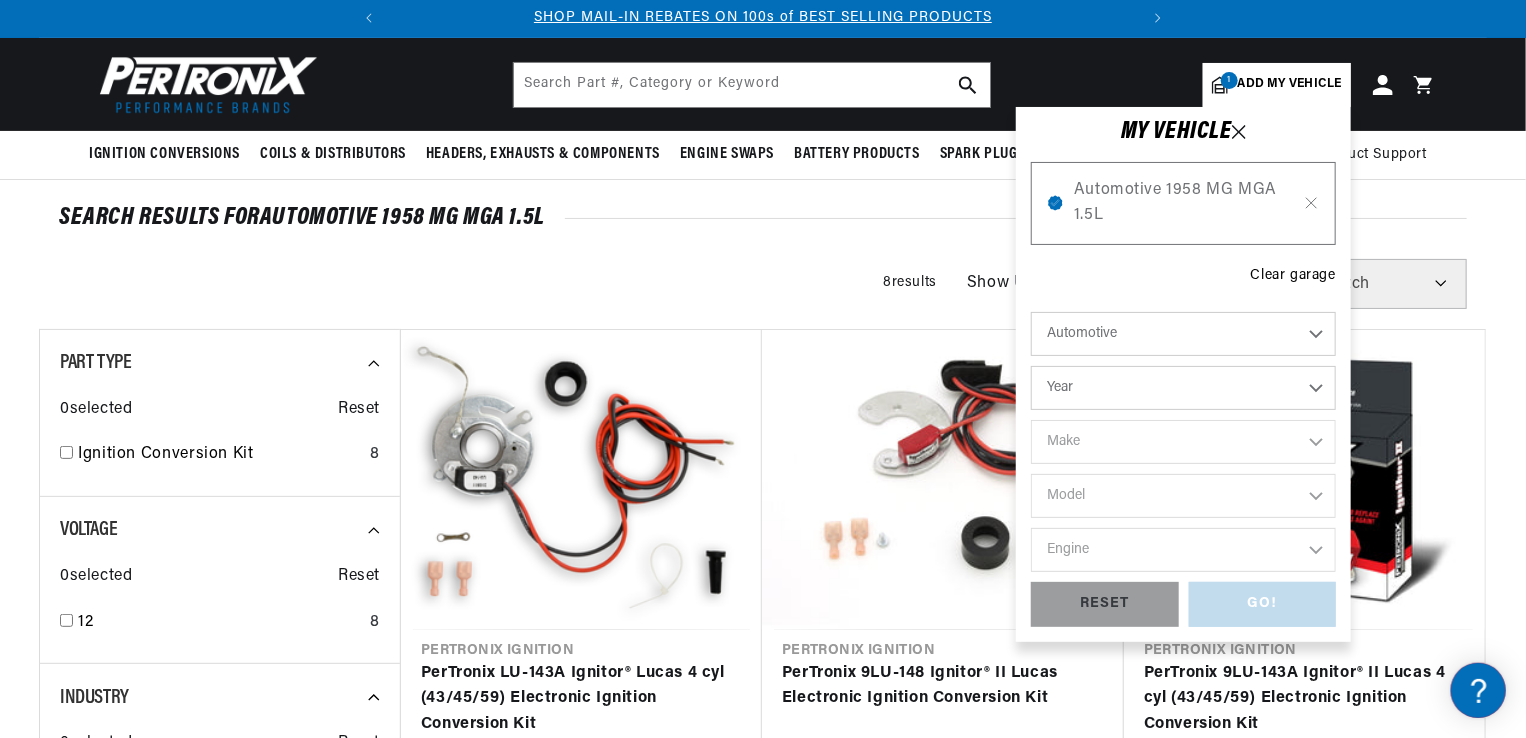 click on "Year
2022
2021
2020
2019
2018
2017
2016
2015
2014
2013
2012
2011
2010
2009
2008
2007
2006
2005
2004
2003
2002
2001
2000
1999
1998
1997
1996
1995
1994
1993
1992
1991
1990
1989
1988
1987
1986 1985" at bounding box center (1183, 388) 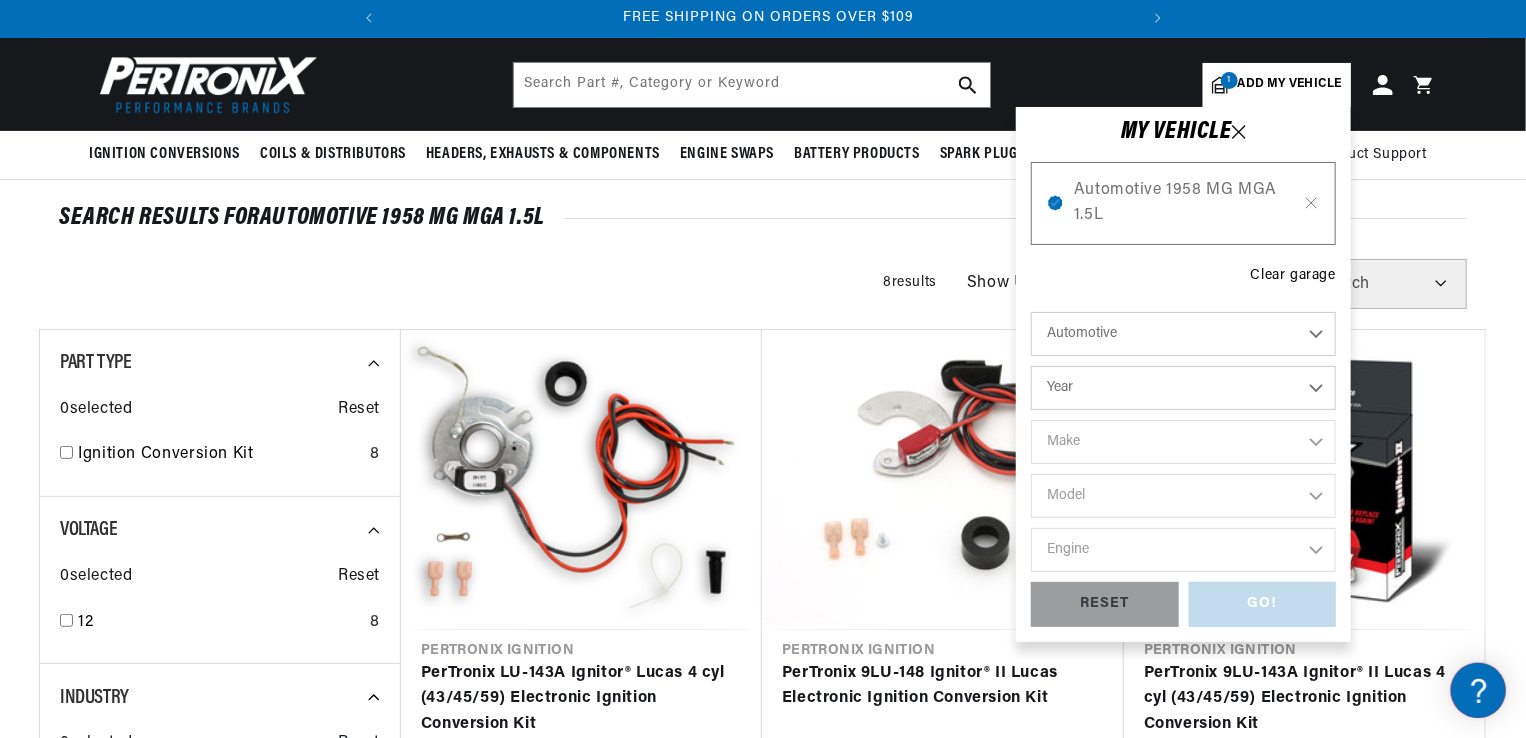 scroll, scrollTop: 0, scrollLeft: 746, axis: horizontal 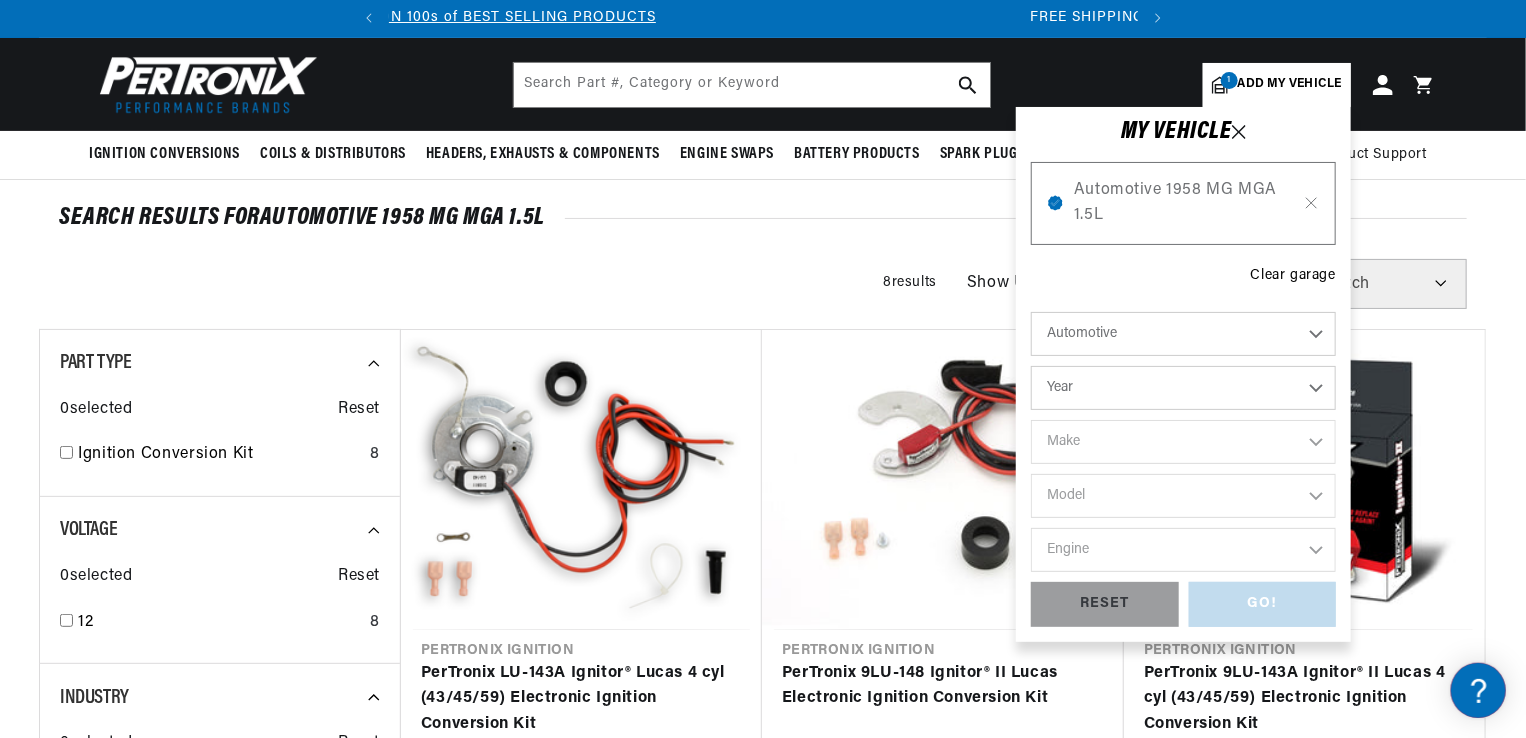 select on "1958" 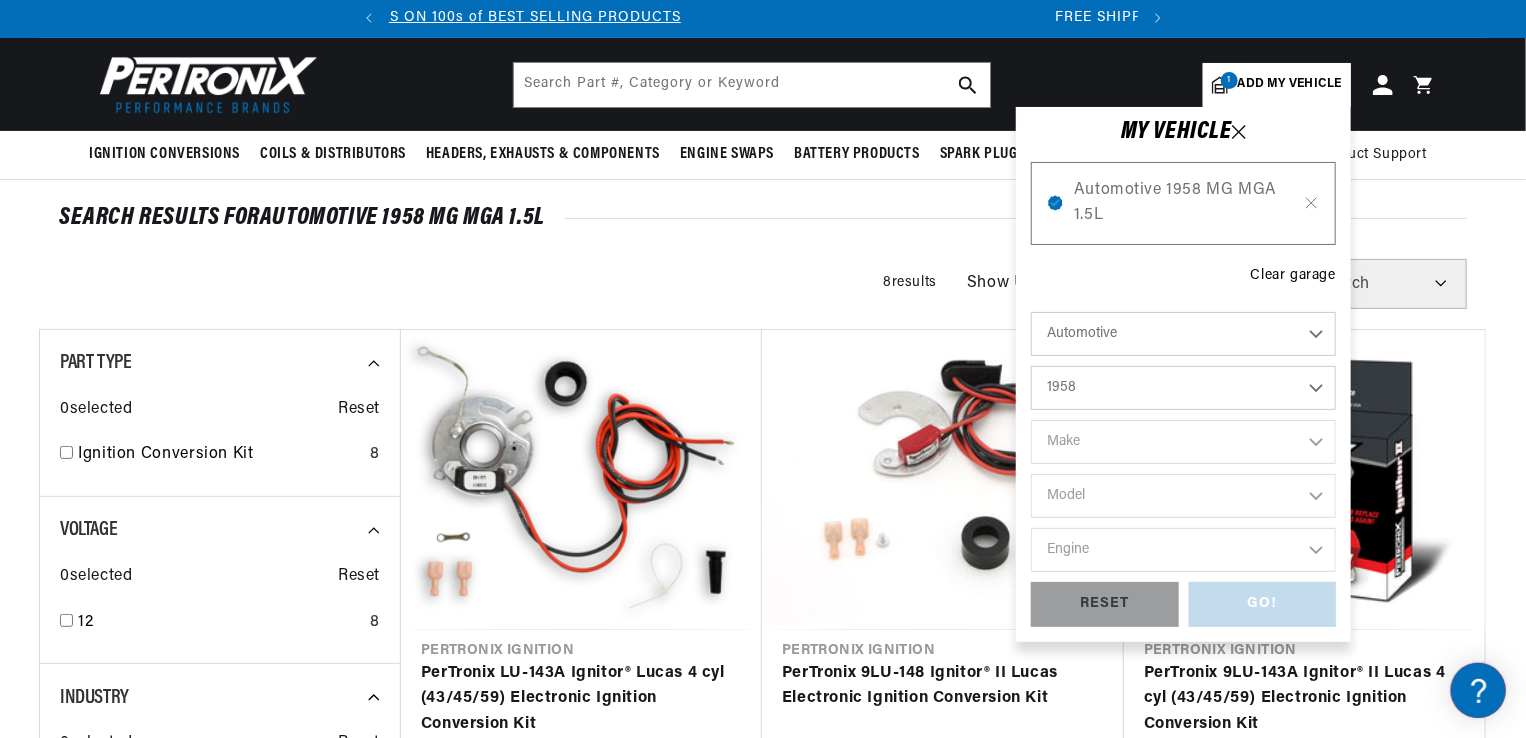 click on "Year
2022
2021
2020
2019
2018
2017
2016
2015
2014
2013
2012
2011
2010
2009
2008
2007
2006
2005
2004
2003
2002
2001
2000
1999
1998
1997
1996
1995
1994
1993
1992
1991
1990
1989
1988
1987
1986 1985" at bounding box center [1183, 388] 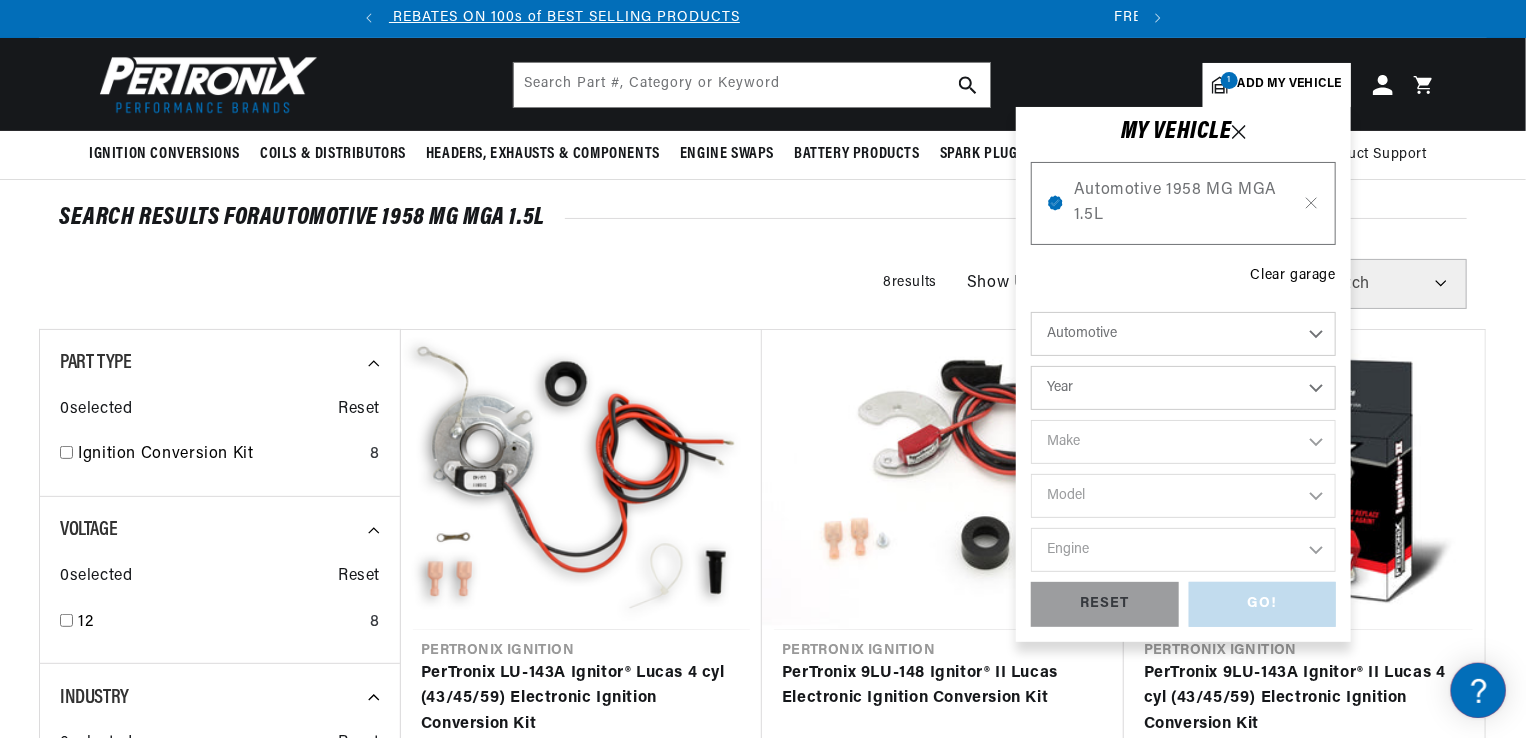 select on "1958" 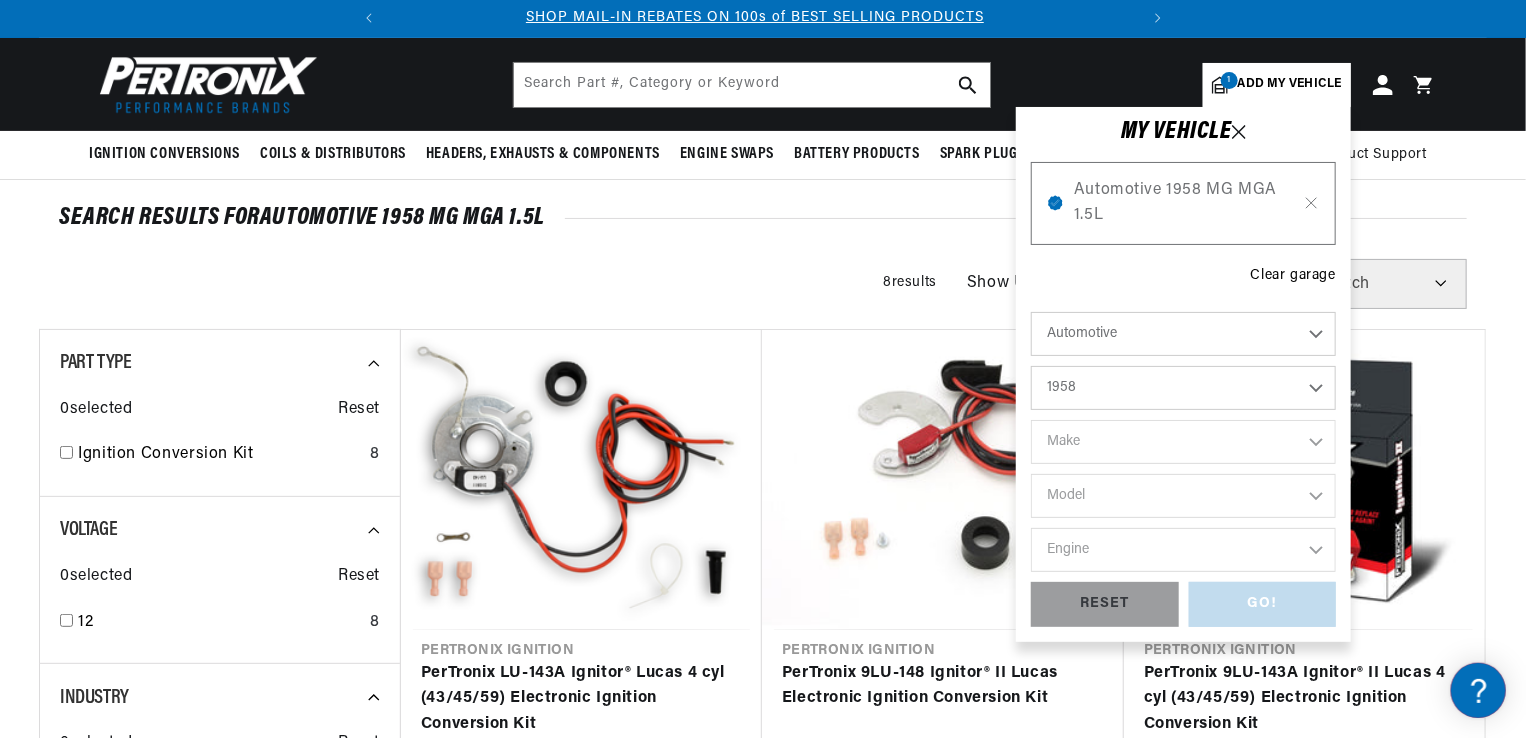 scroll, scrollTop: 0, scrollLeft: 0, axis: both 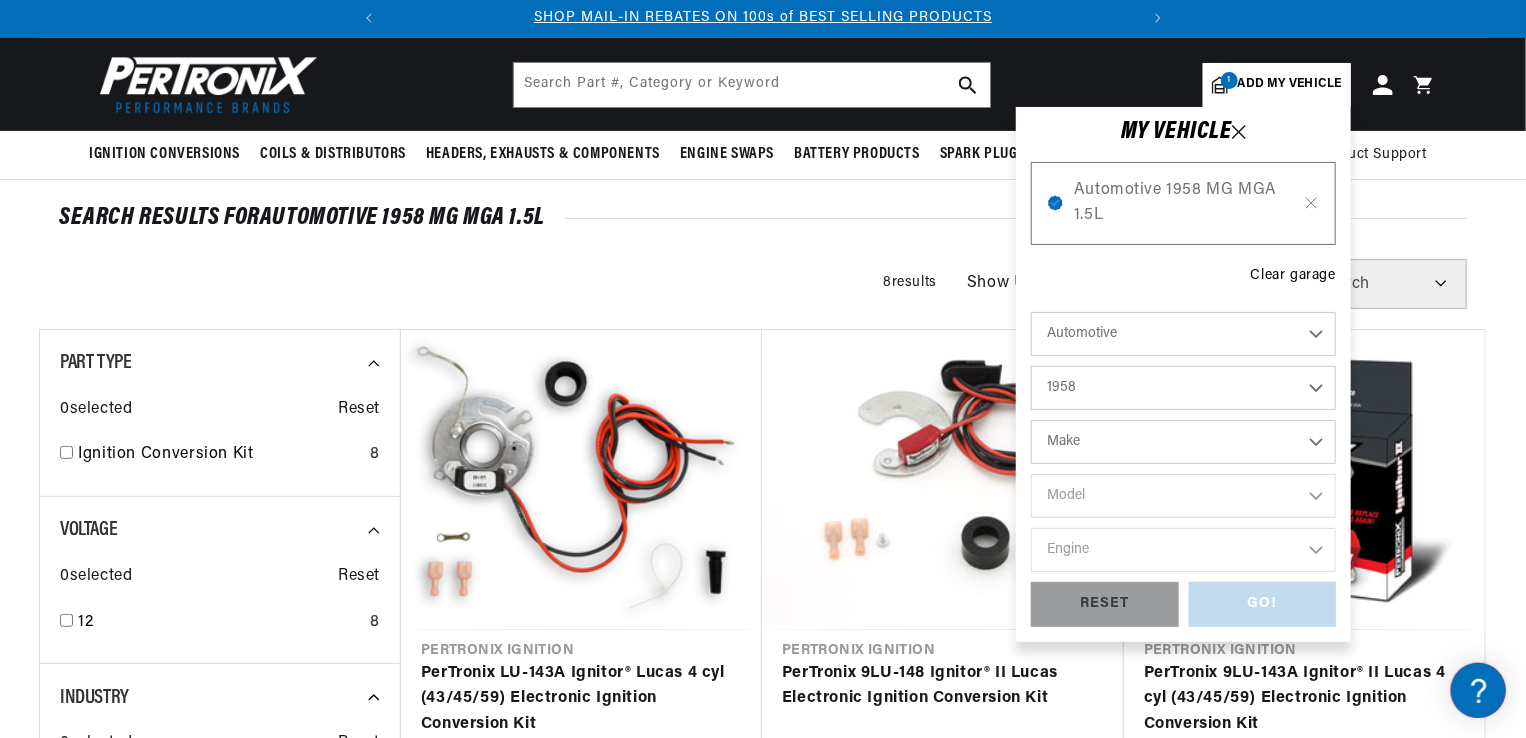 click on "Make
Alfa Romeo
American Motors
Aston Martin
Austin Healey
Buick
Cadillac
Chevrolet
Chrysler
Dodge
Fiat
Ford
GMC
Jaguar
Jeep
Lancia
Lincoln
Maserati
Mercedes-Benz
Mercury
MG
Morgan
Morris
Oldsmobile
Plymouth
Pontiac
Porsche
Rolls-Royce
Simca
Studebaker
Vauxhall
Volkswagen" at bounding box center [1183, 442] 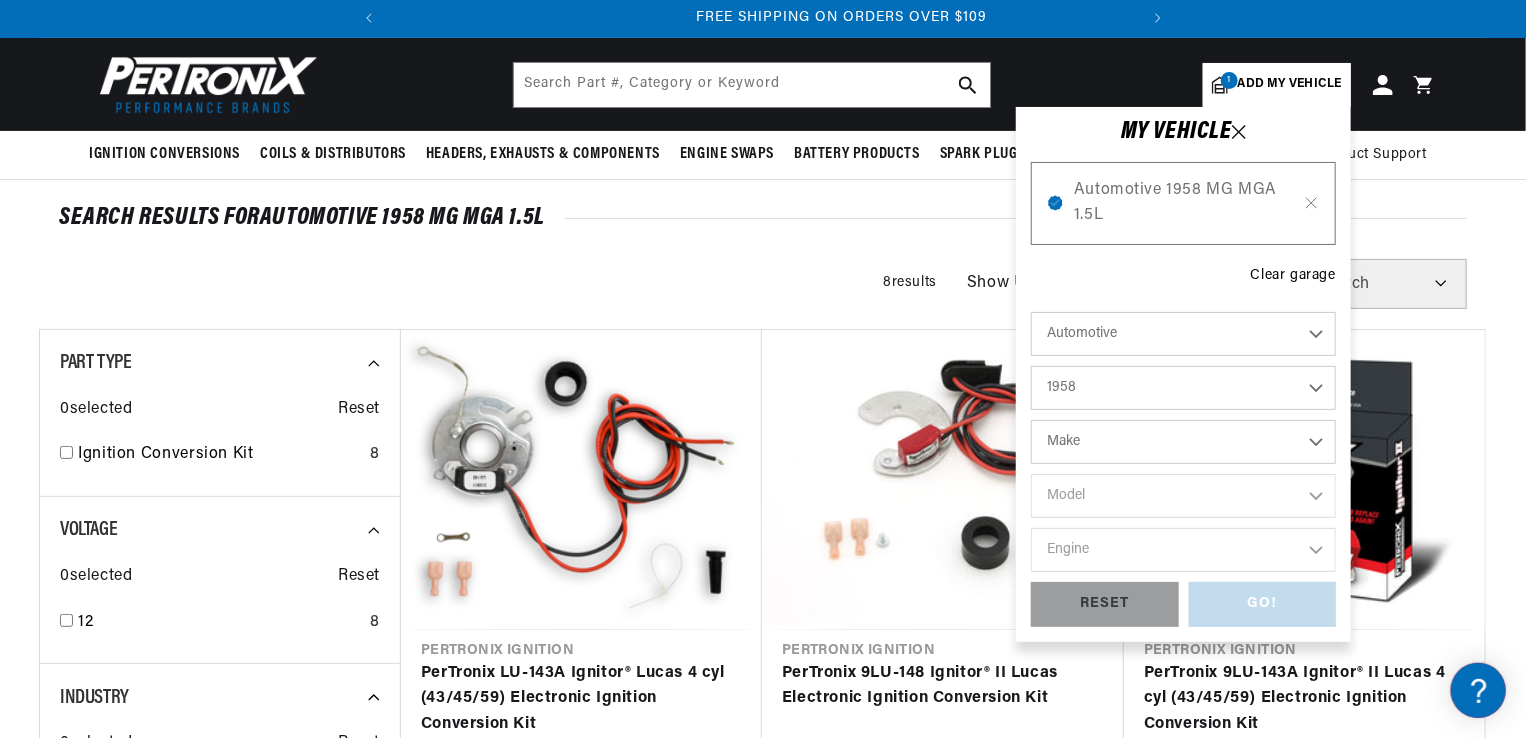 scroll, scrollTop: 0, scrollLeft: 746, axis: horizontal 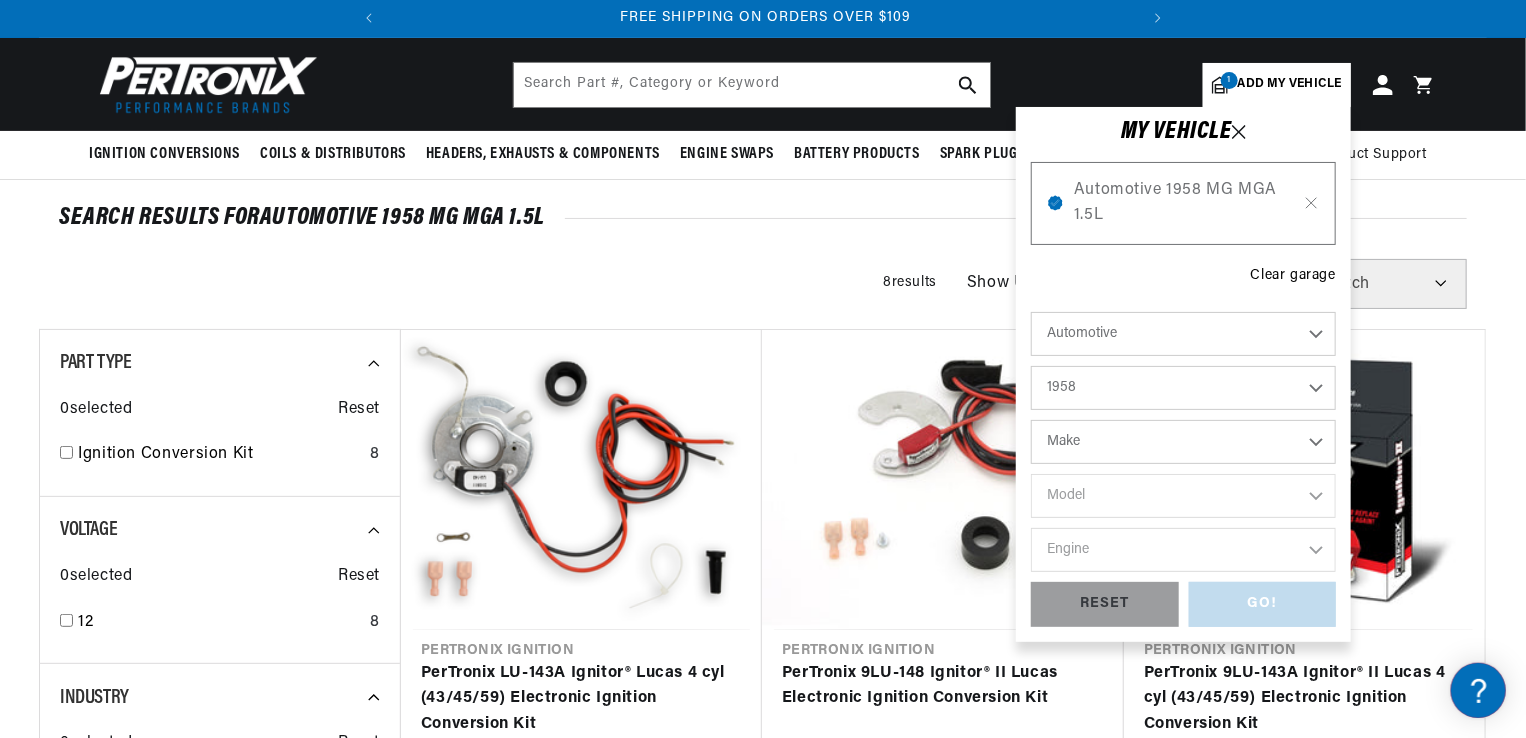 select on "MG" 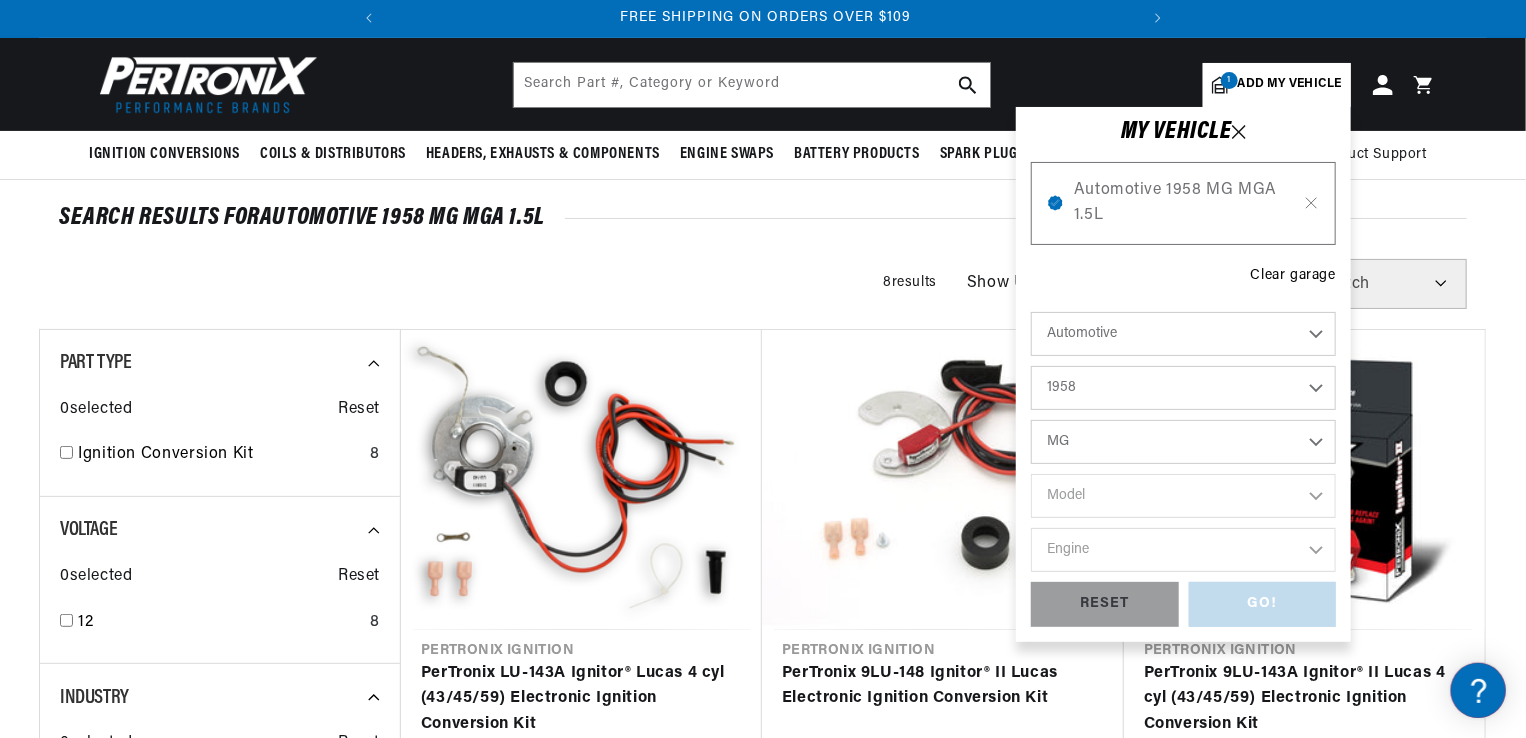 click on "Make
Alfa Romeo
American Motors
Aston Martin
Austin Healey
Buick
Cadillac
Chevrolet
Chrysler
Dodge
Fiat
Ford
GMC
Jaguar
Jeep
Lancia
Lincoln
Maserati
Mercedes-Benz
Mercury
MG
Morgan
Morris
Oldsmobile
Plymouth
Pontiac
Porsche
Rolls-Royce
Simca
Studebaker
Vauxhall
Volkswagen" at bounding box center (1183, 442) 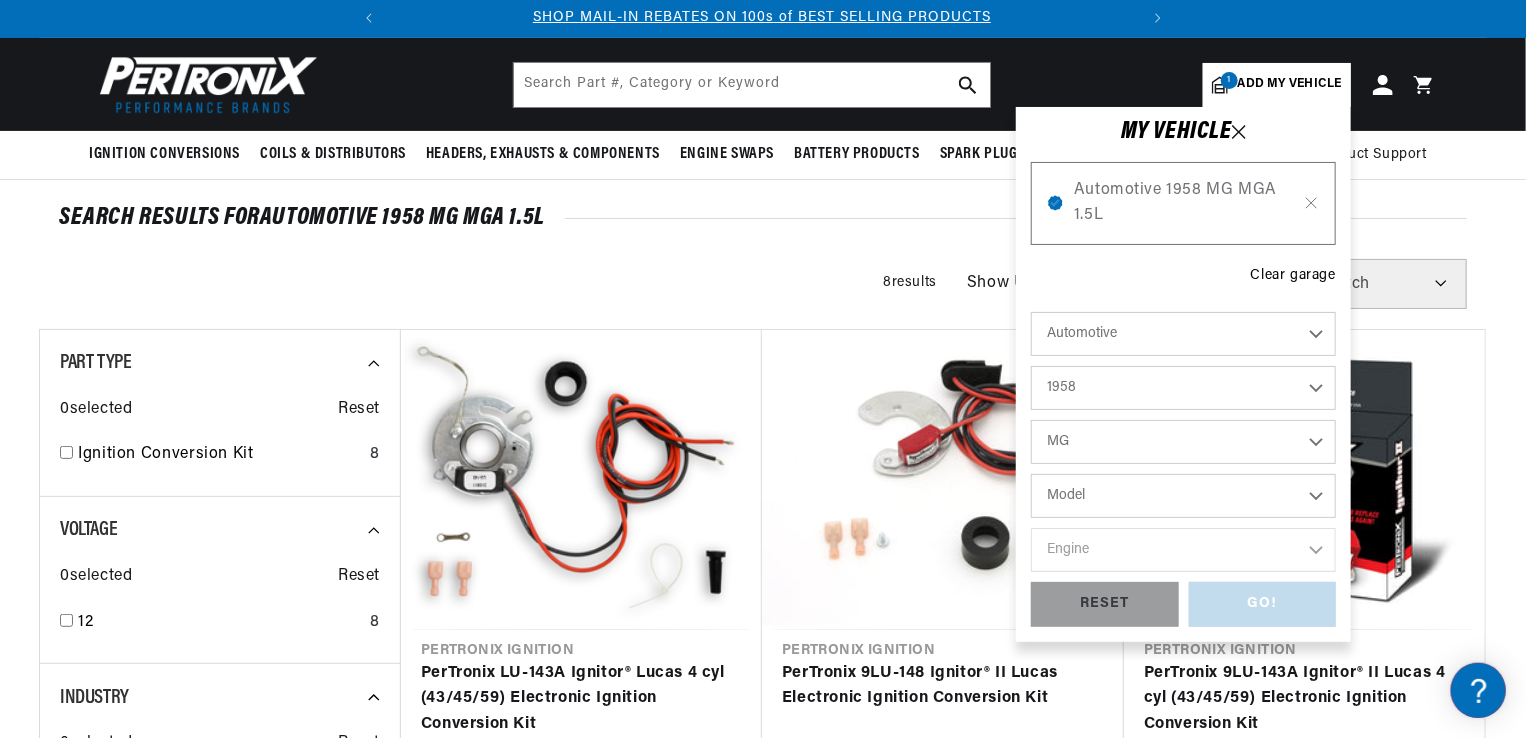 scroll, scrollTop: 0, scrollLeft: 0, axis: both 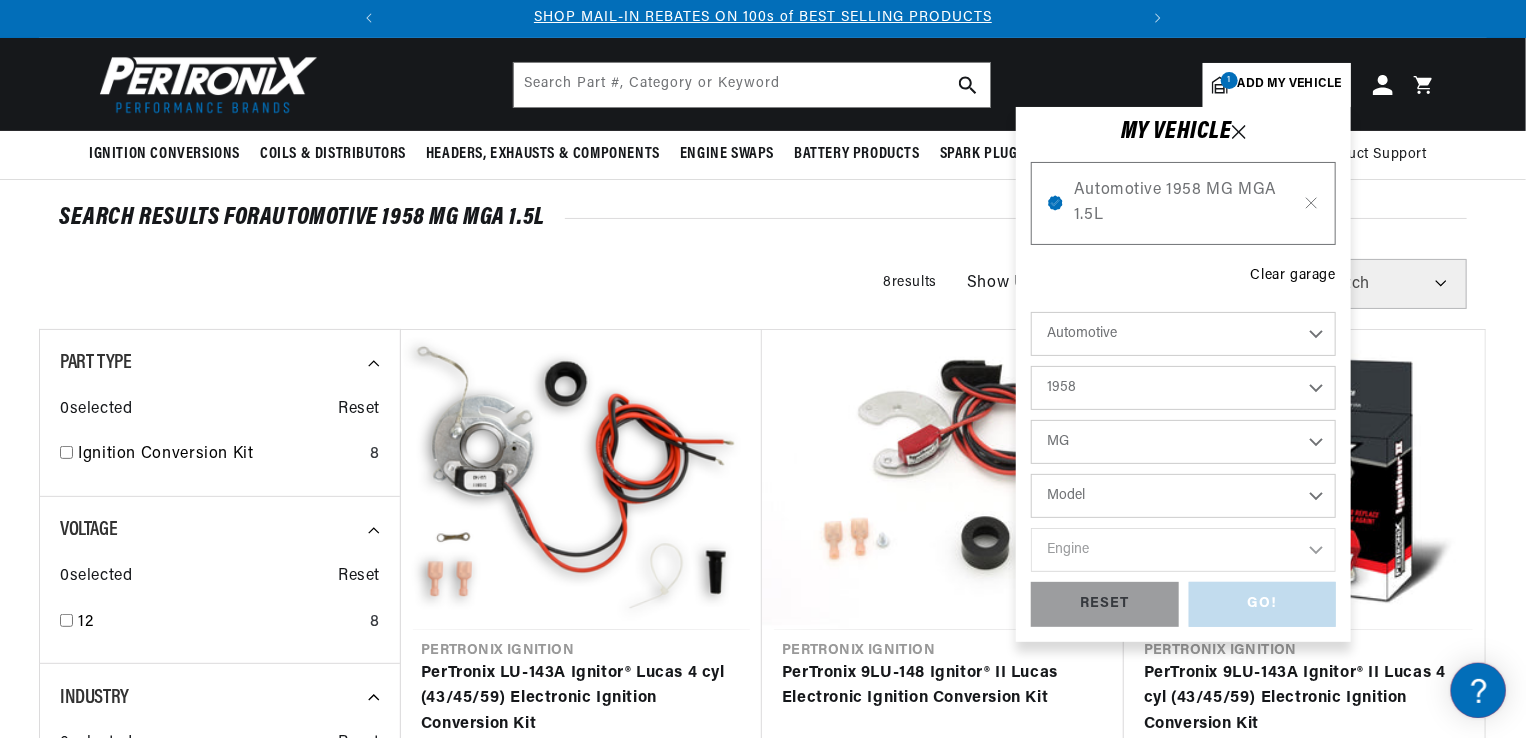 click on "Model
MGA
ZB" at bounding box center (1183, 496) 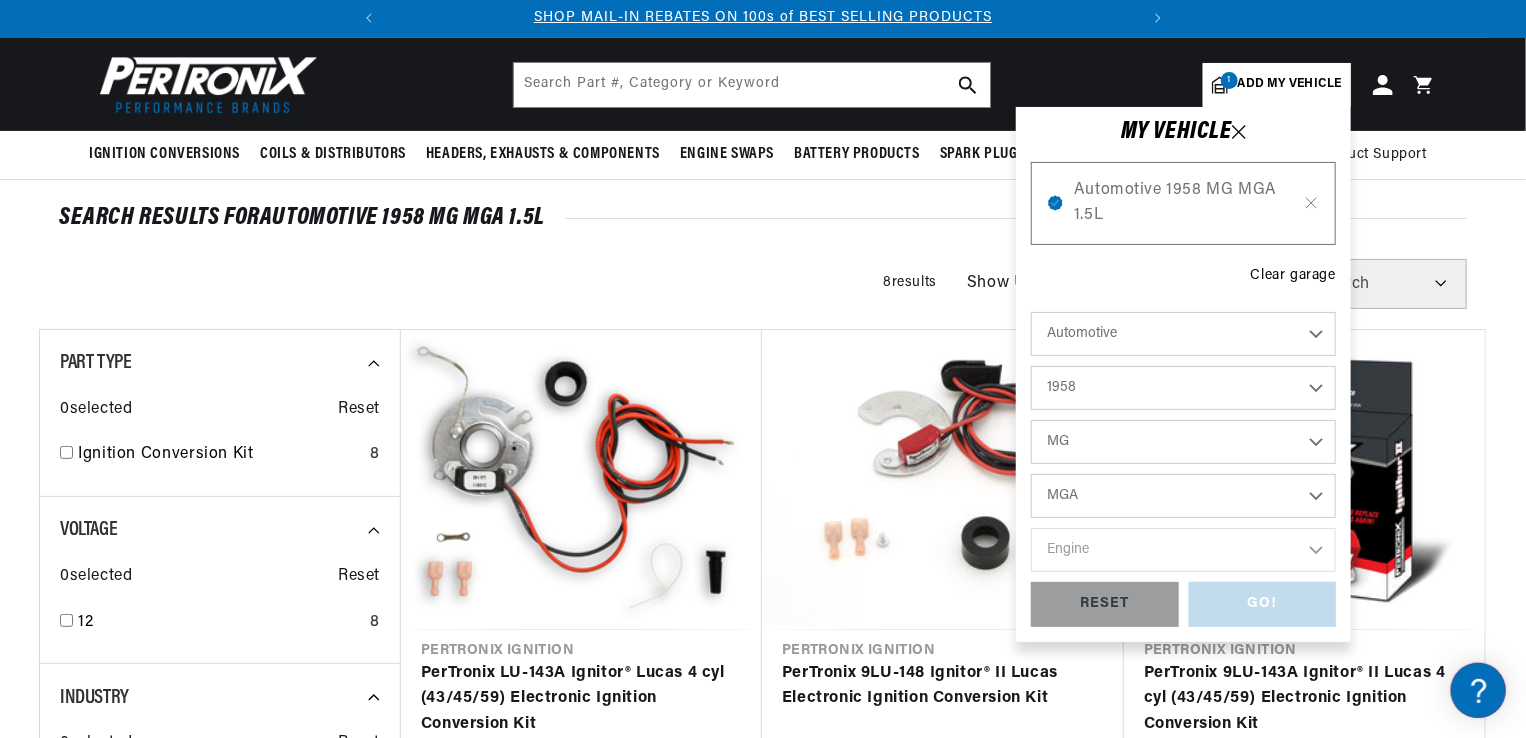 click on "Model
MGA
ZB" at bounding box center [1183, 496] 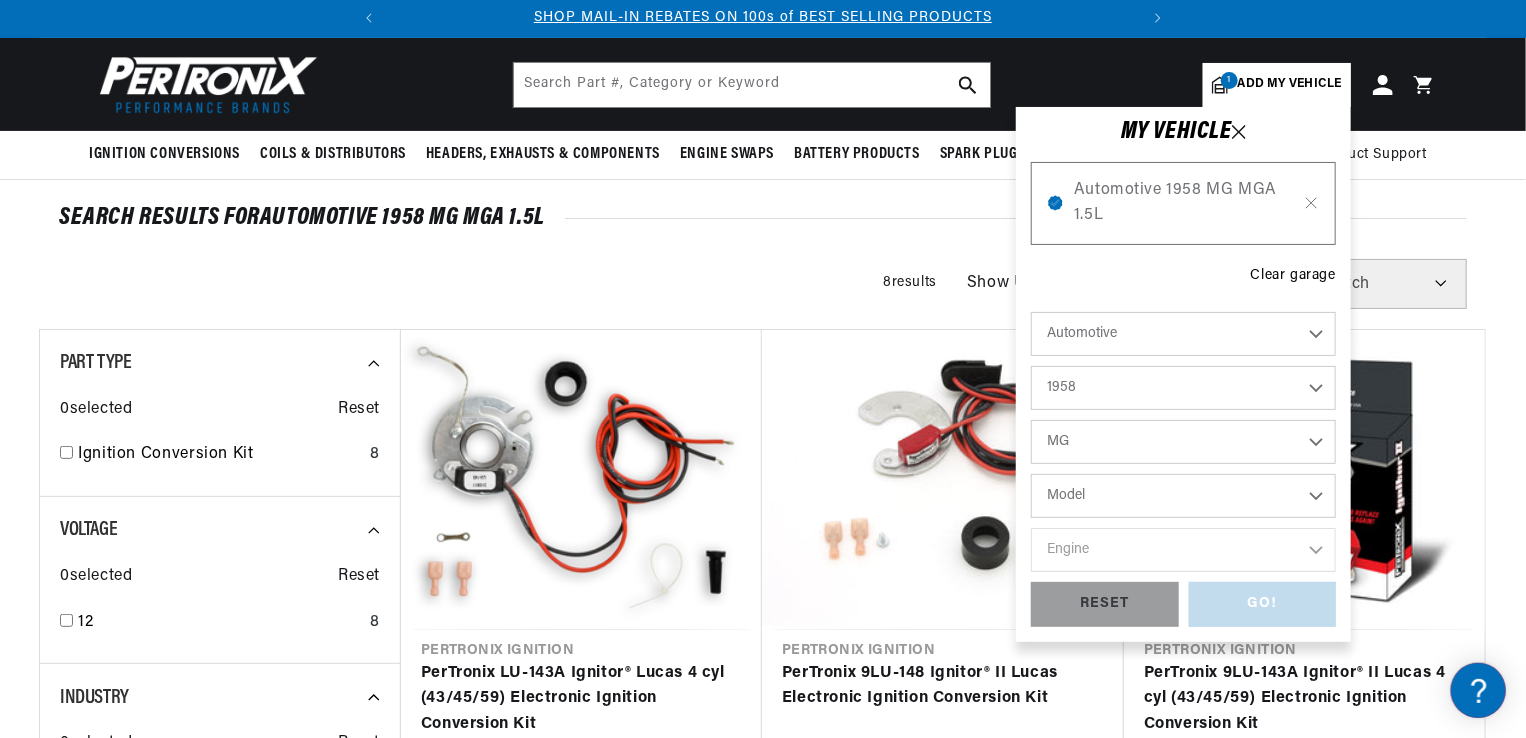 select on "MGA" 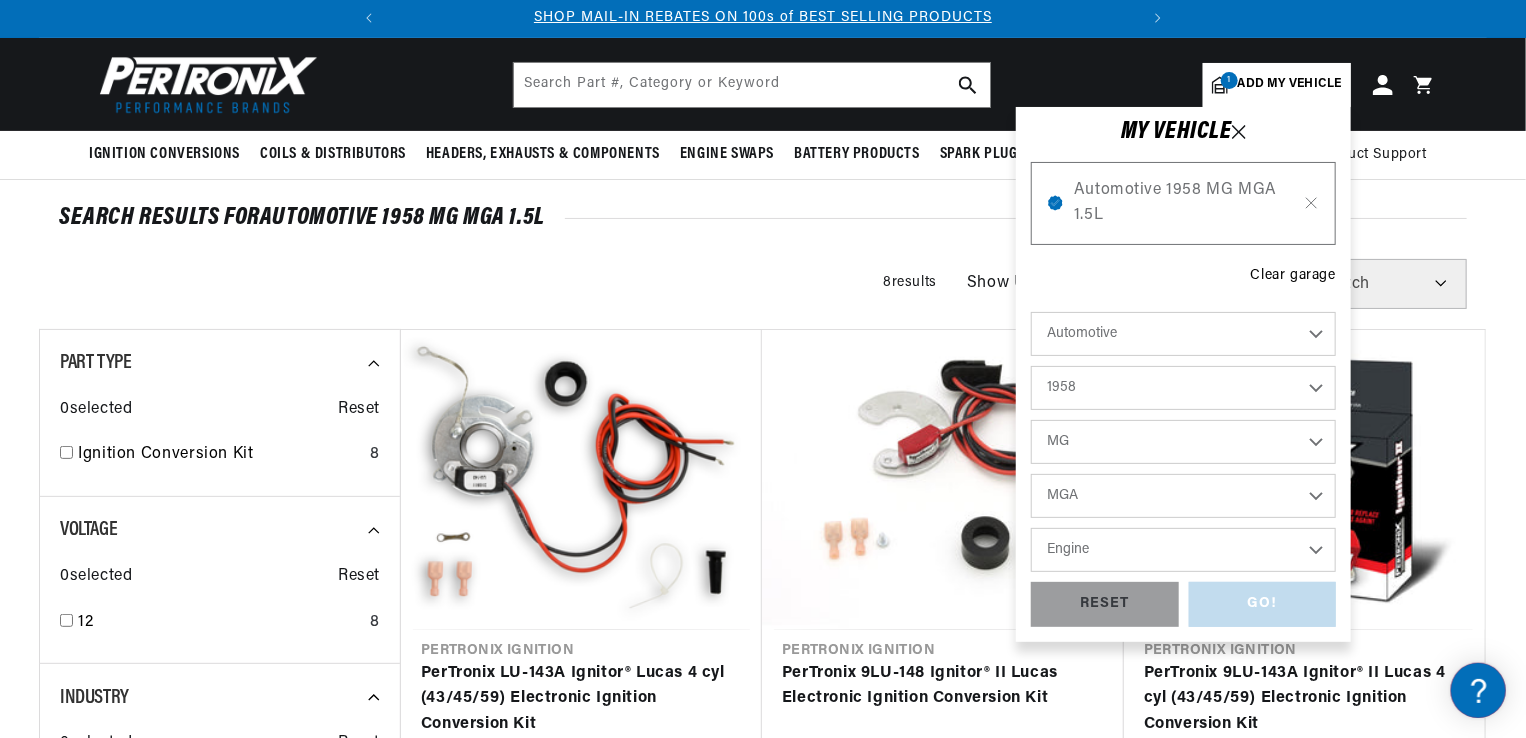 click on "Engine
1.5L
1.6L" at bounding box center [1183, 550] 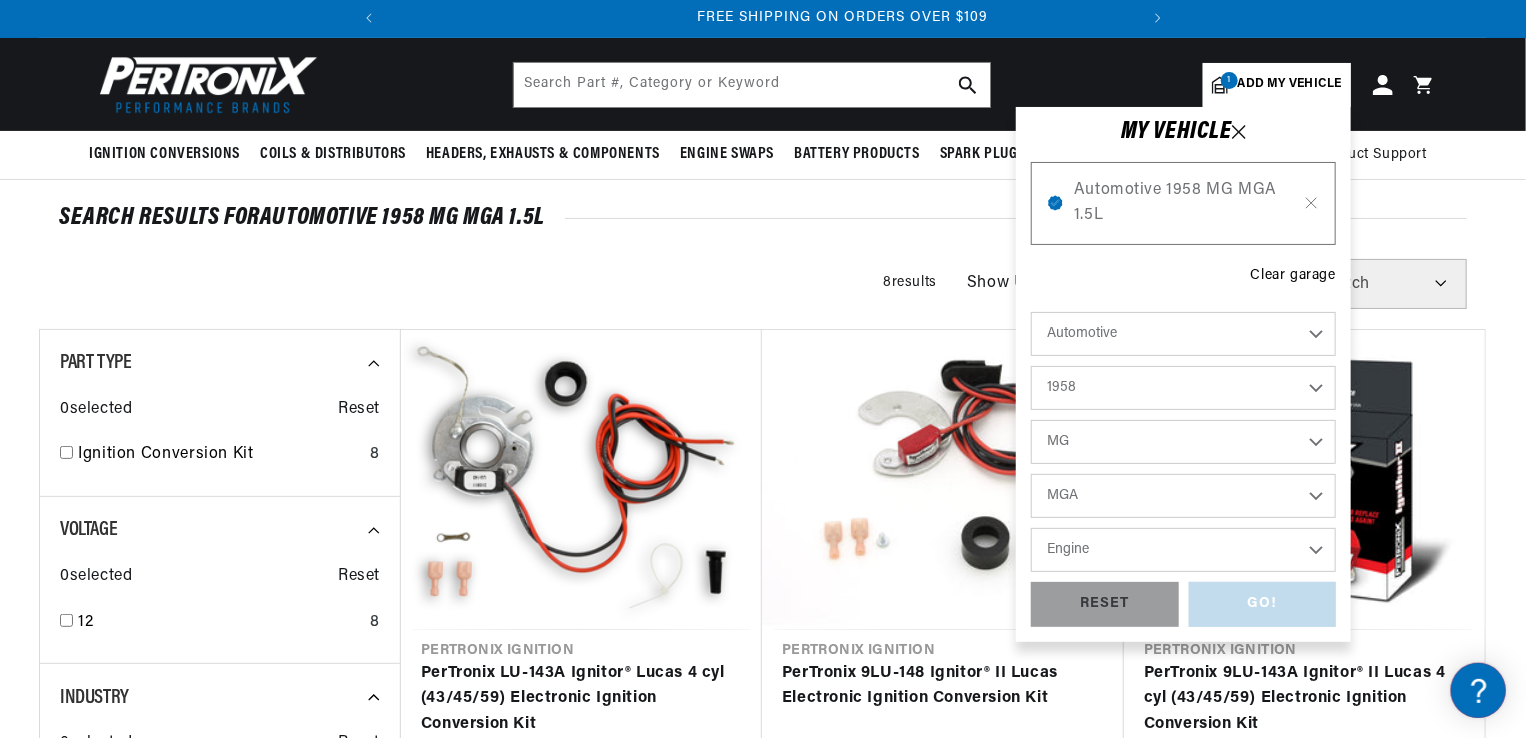 scroll, scrollTop: 0, scrollLeft: 746, axis: horizontal 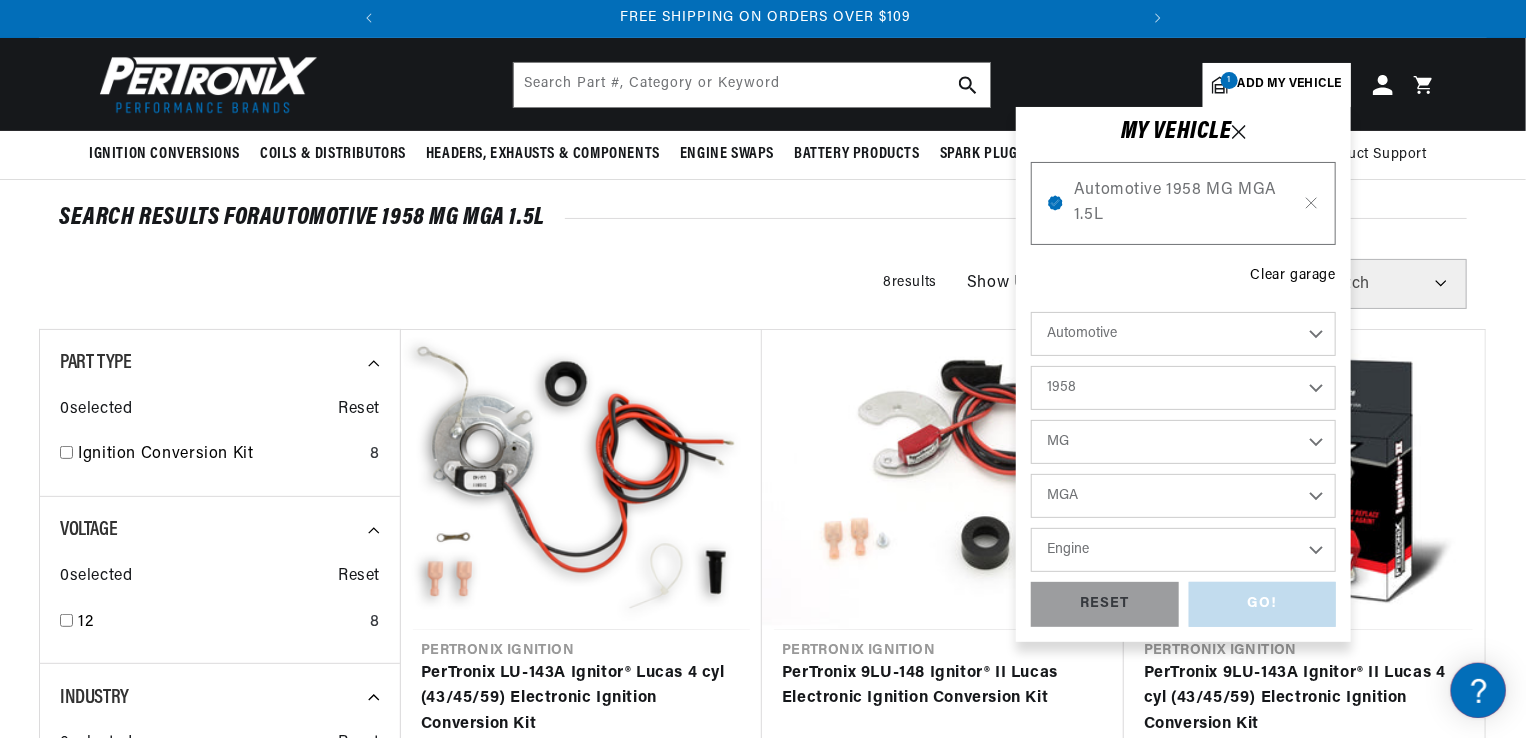 select on "1.5L" 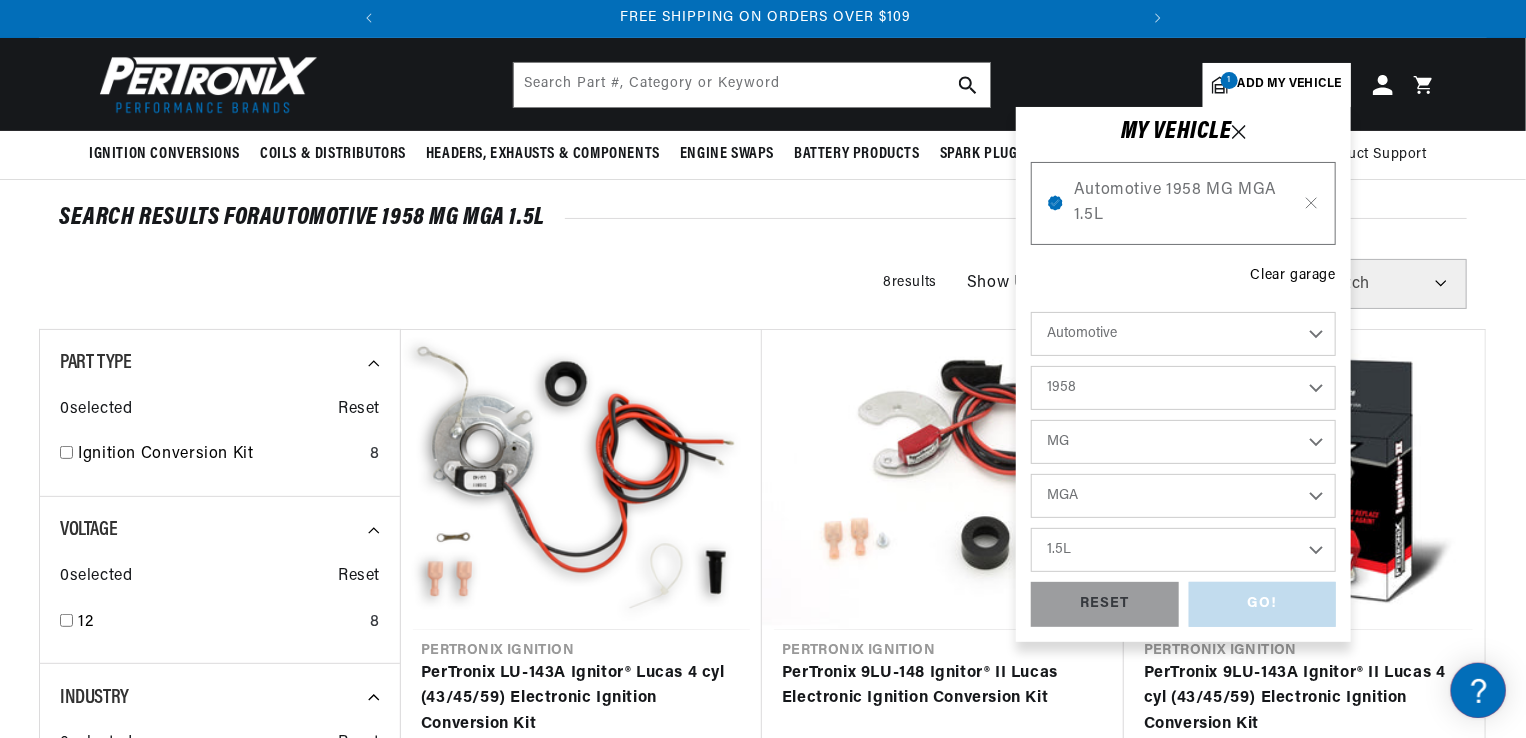 click on "Engine
1.5L
1.6L" at bounding box center (1183, 550) 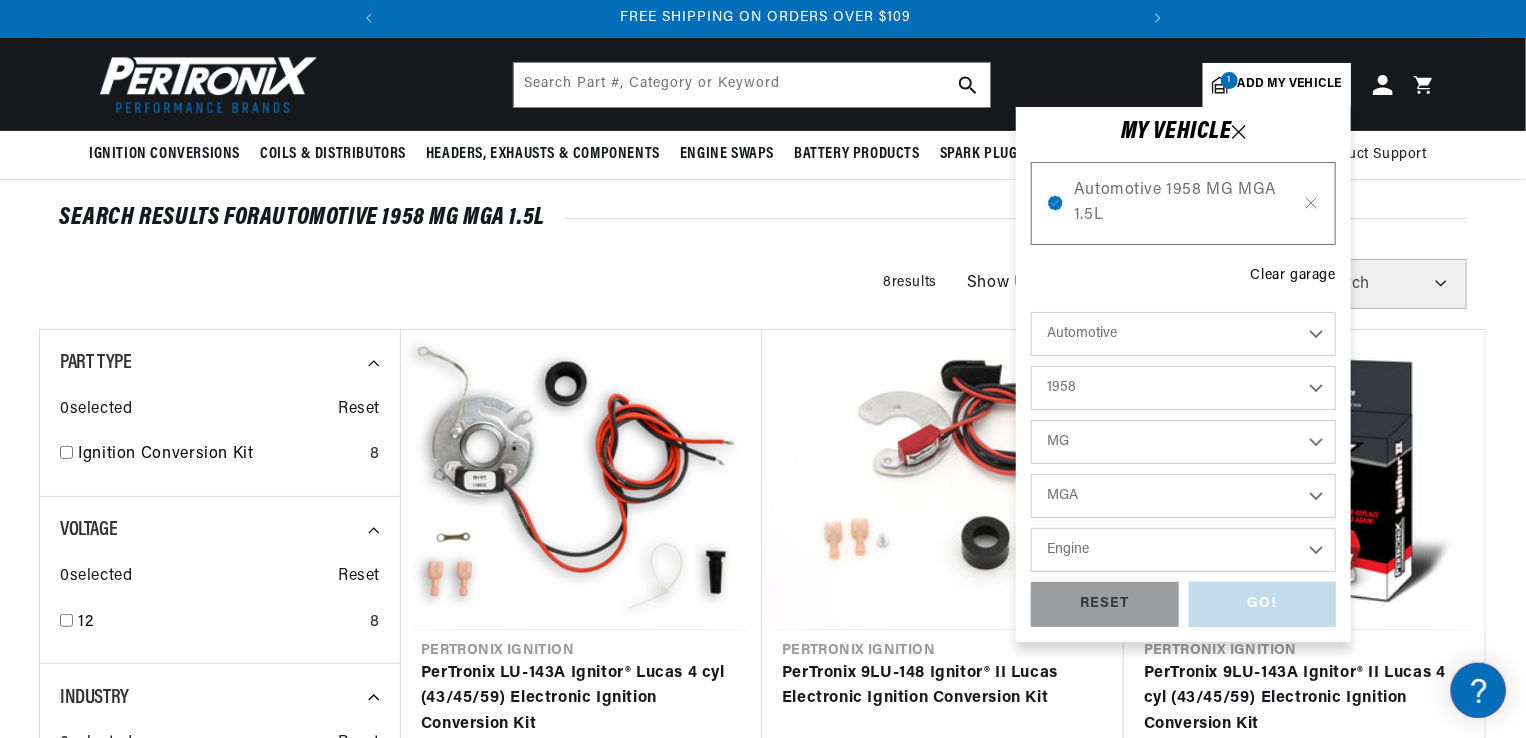 select on "1.5L" 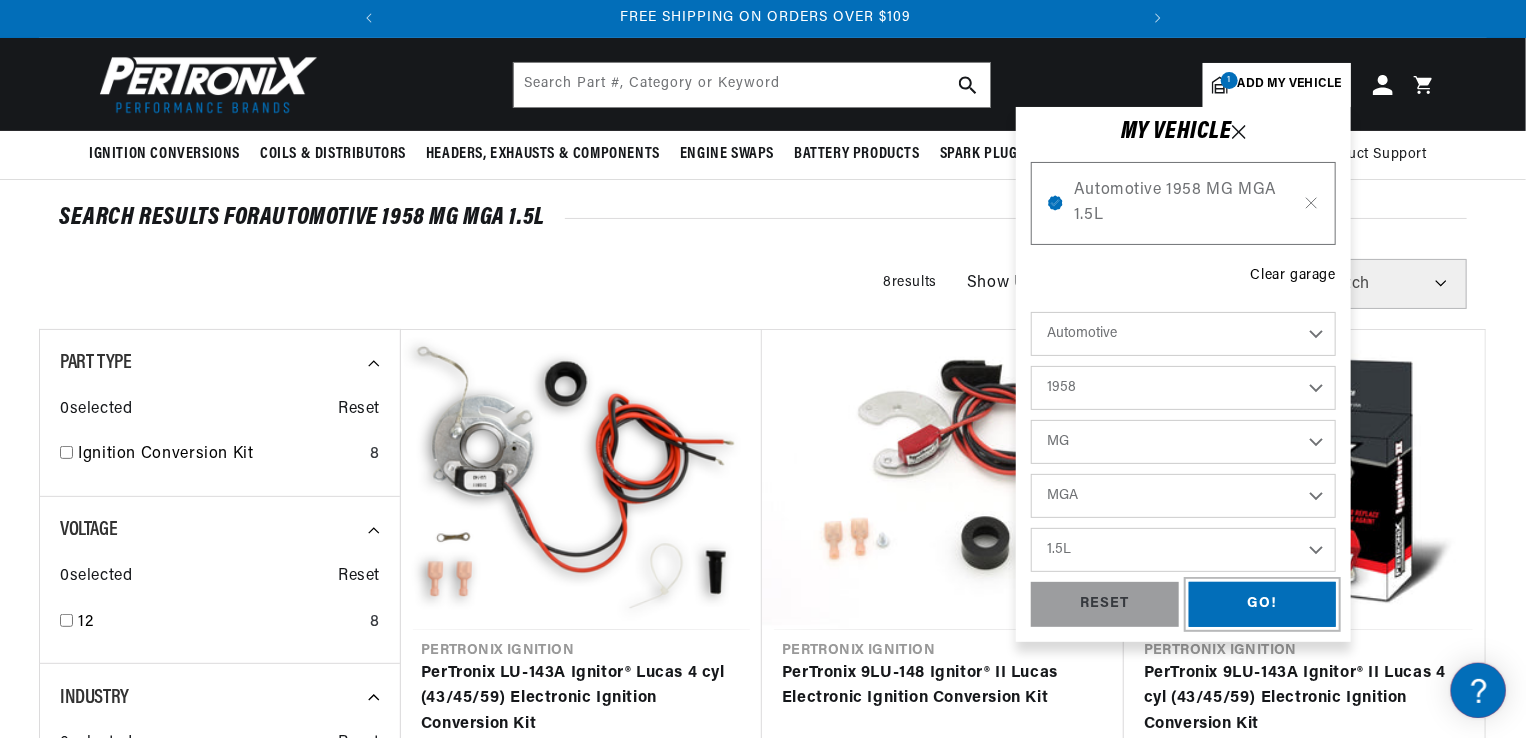 click on "GO!" at bounding box center (1263, 604) 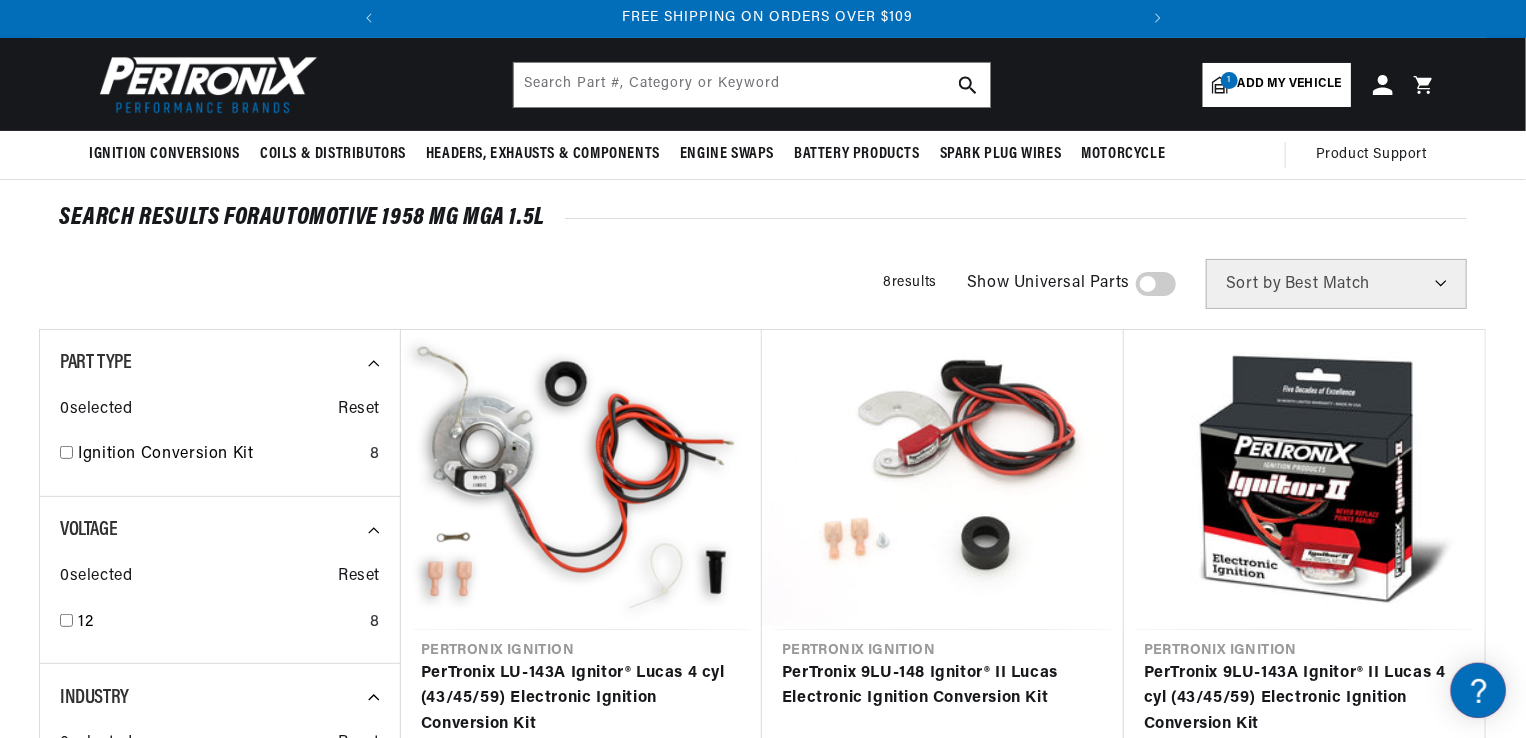 scroll, scrollTop: 0, scrollLeft: 746, axis: horizontal 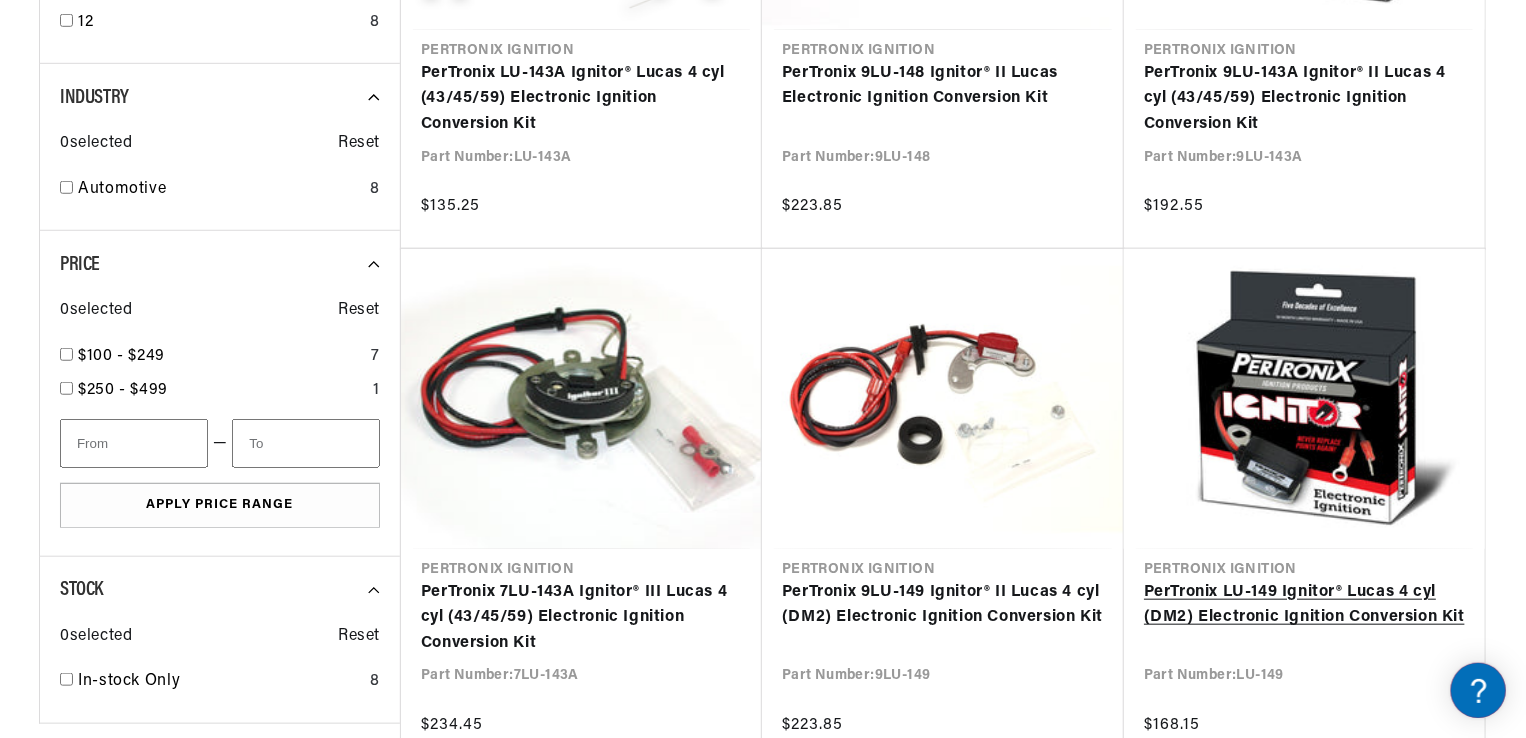 click on "PerTronix LU-149 Ignitor® Lucas 4 cyl (DM2) Electronic Ignition Conversion Kit" at bounding box center [1304, 605] 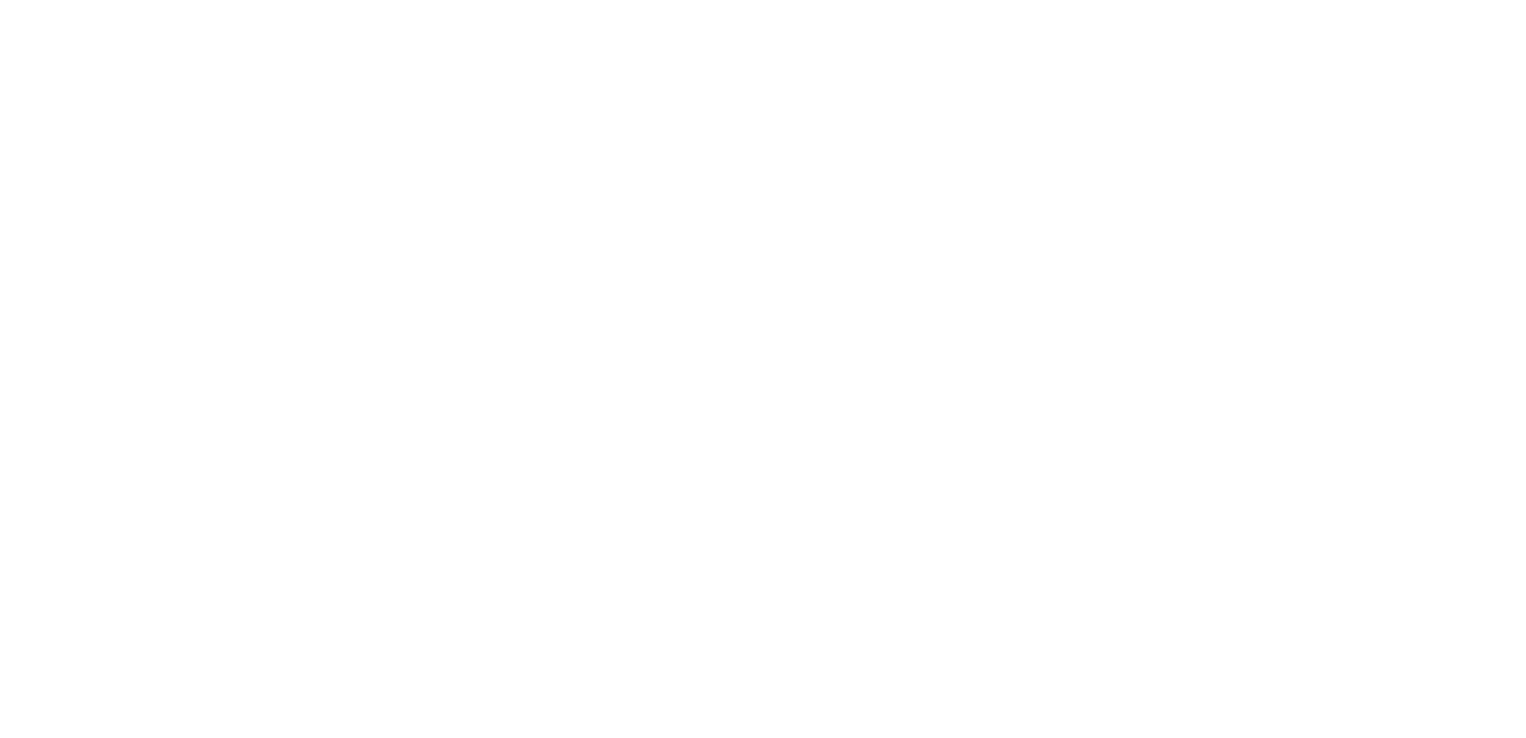 scroll, scrollTop: 0, scrollLeft: 0, axis: both 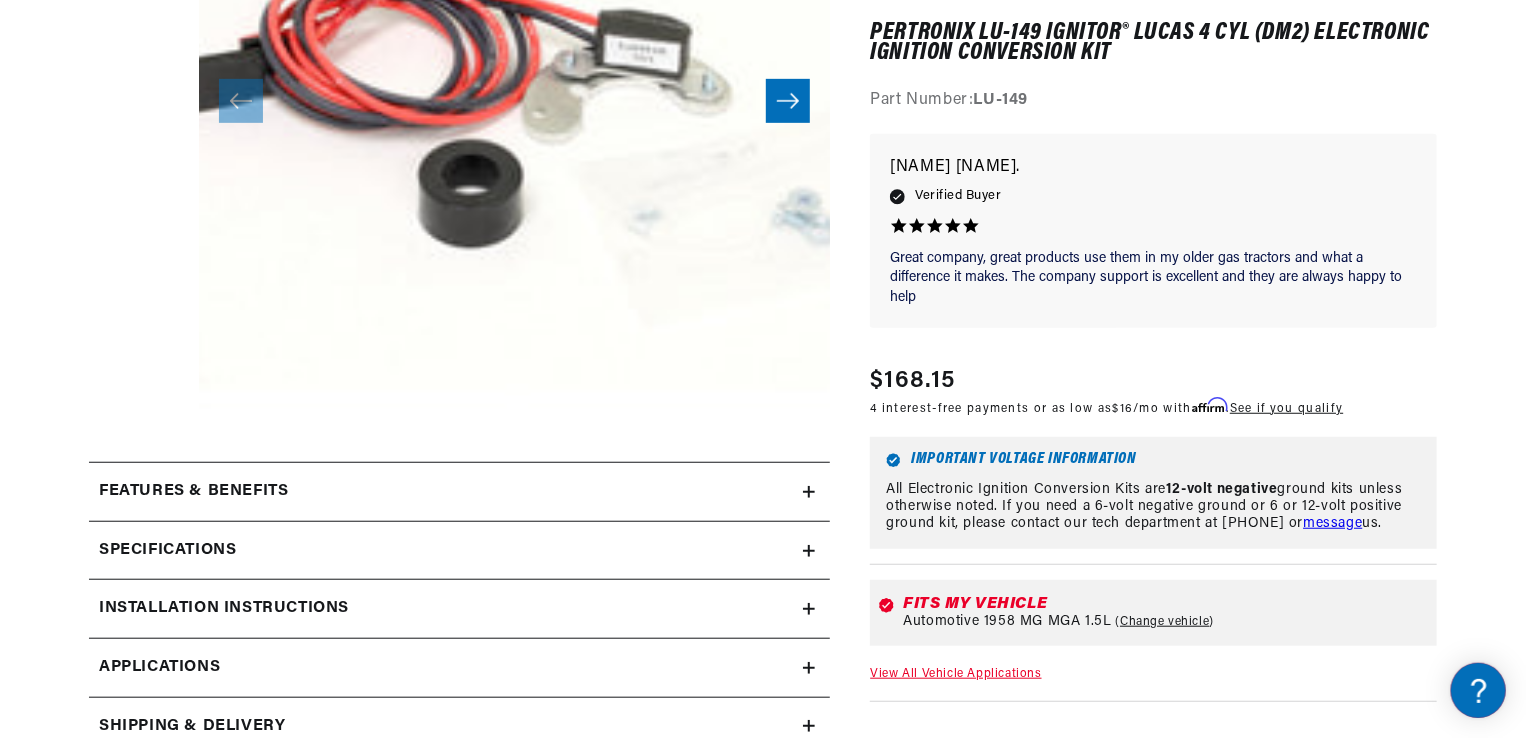 click 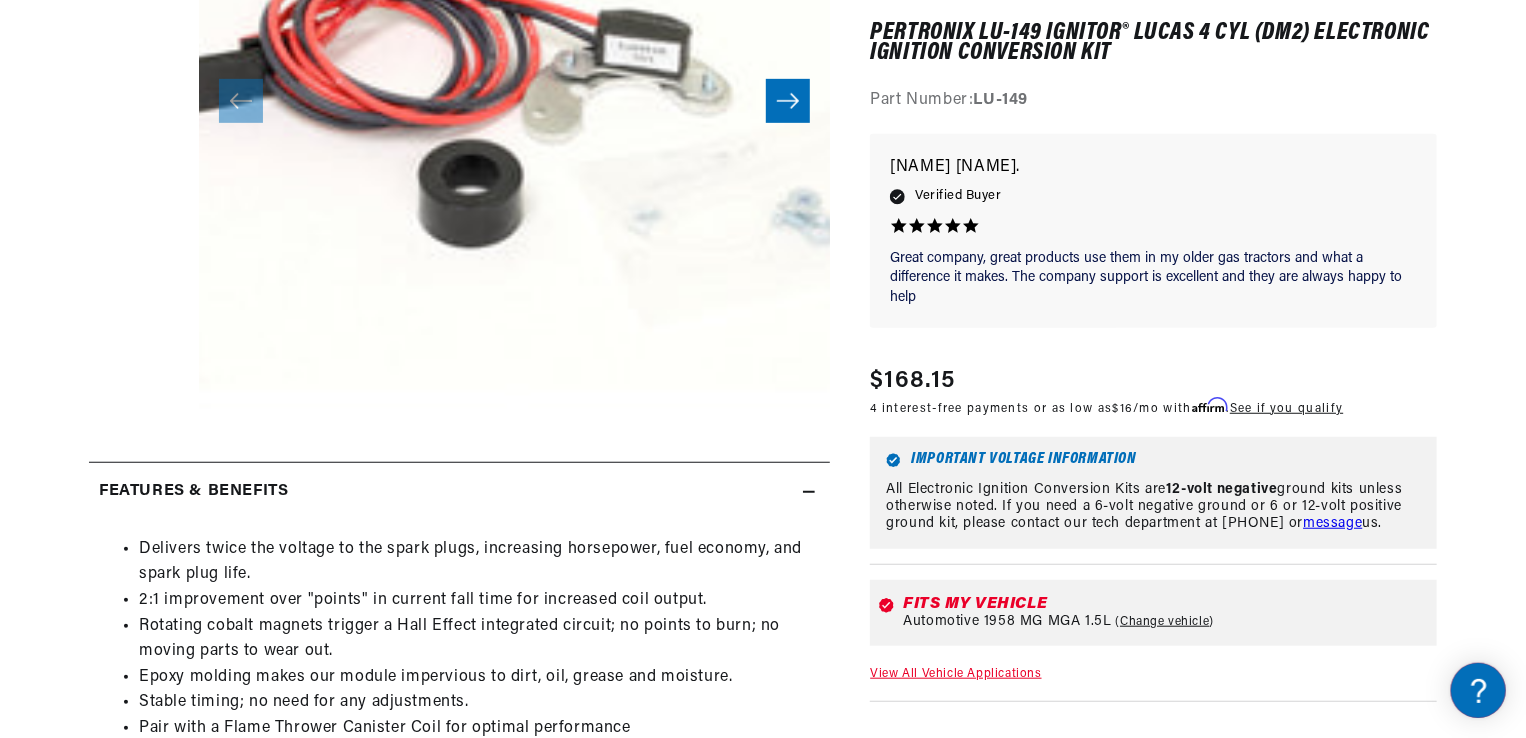 scroll, scrollTop: 0, scrollLeft: 0, axis: both 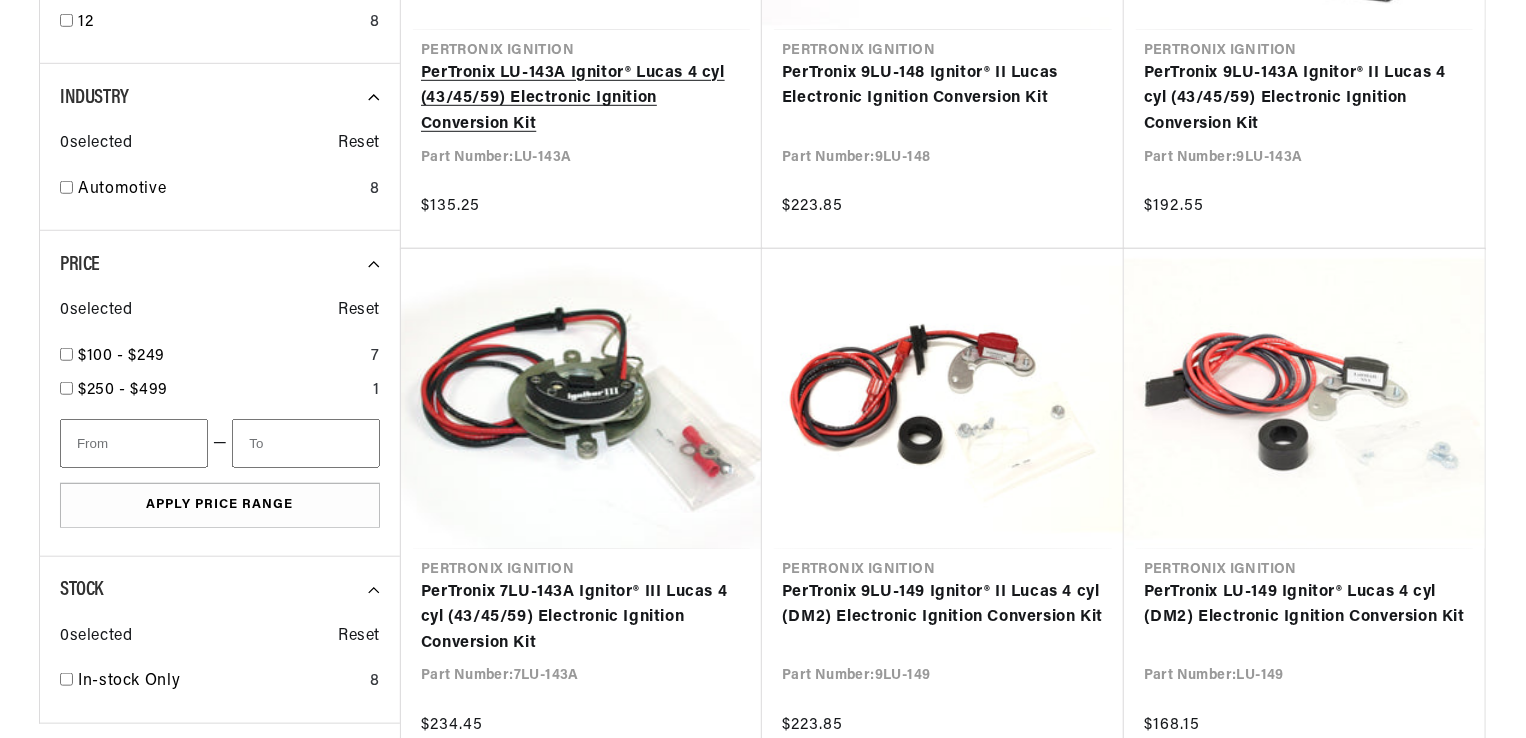 click on "PerTronix LU-143A Ignitor® Lucas 4 cyl (43/45/59) Electronic Ignition Conversion Kit" at bounding box center (581, 99) 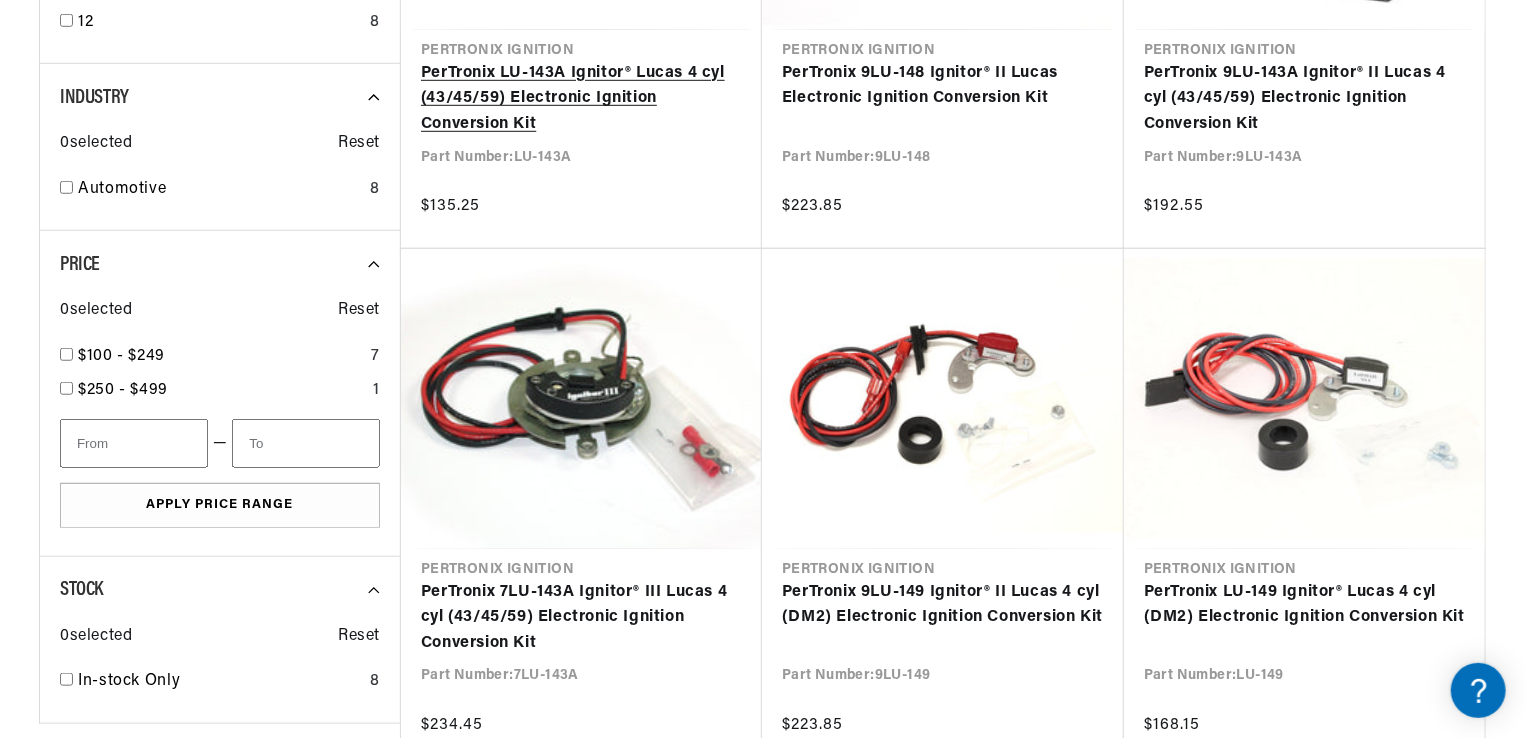 scroll, scrollTop: 0, scrollLeft: 0, axis: both 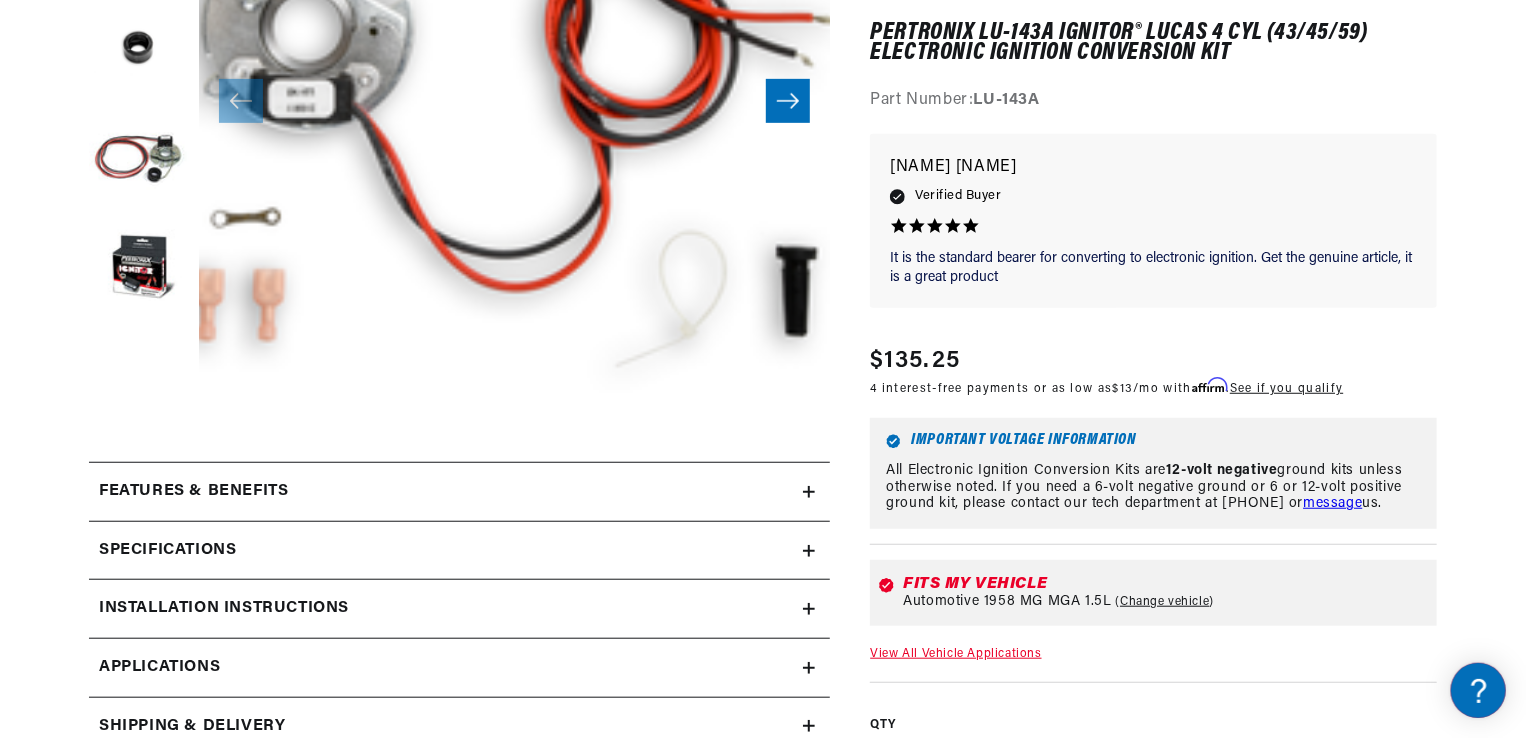 click 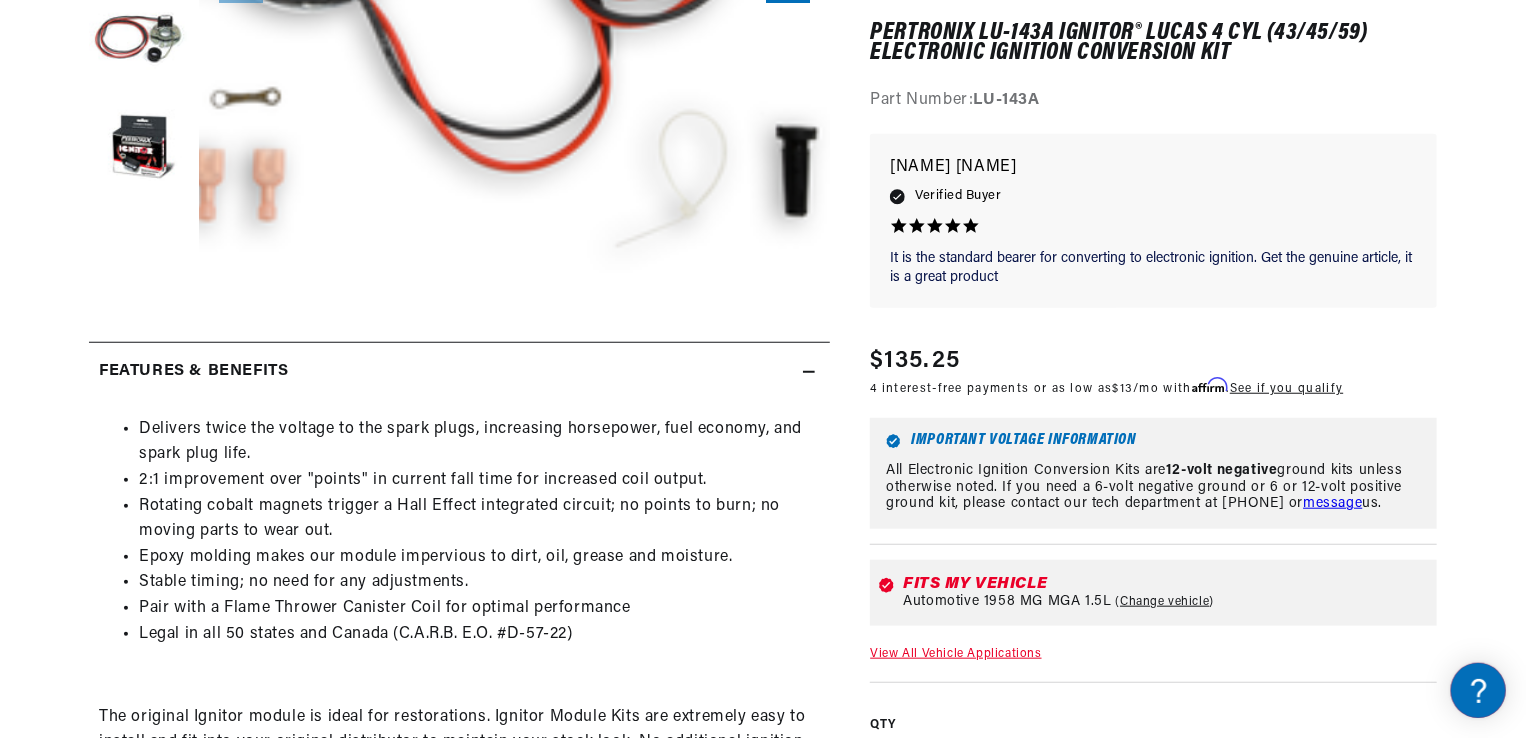 scroll, scrollTop: 680, scrollLeft: 0, axis: vertical 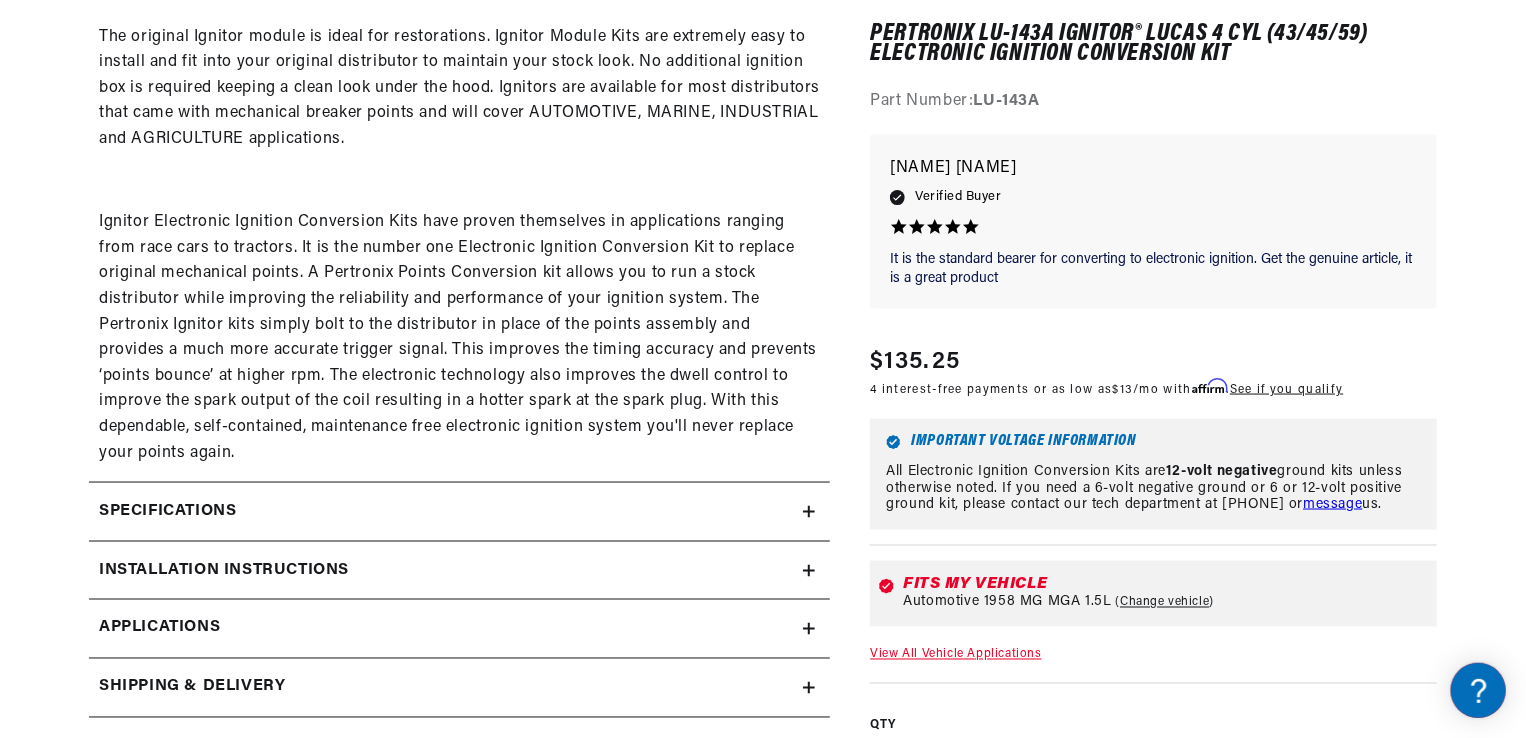 click 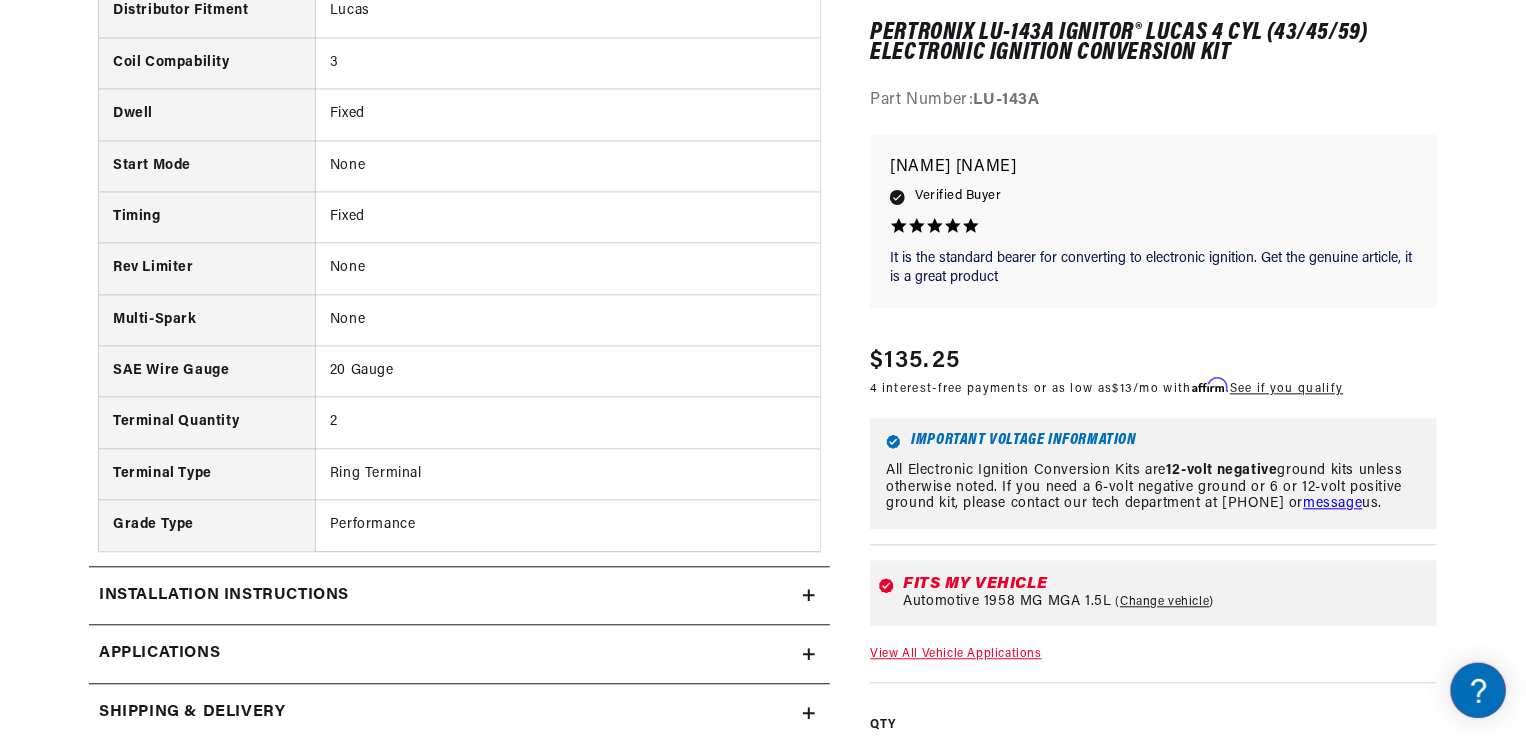 scroll, scrollTop: 2120, scrollLeft: 0, axis: vertical 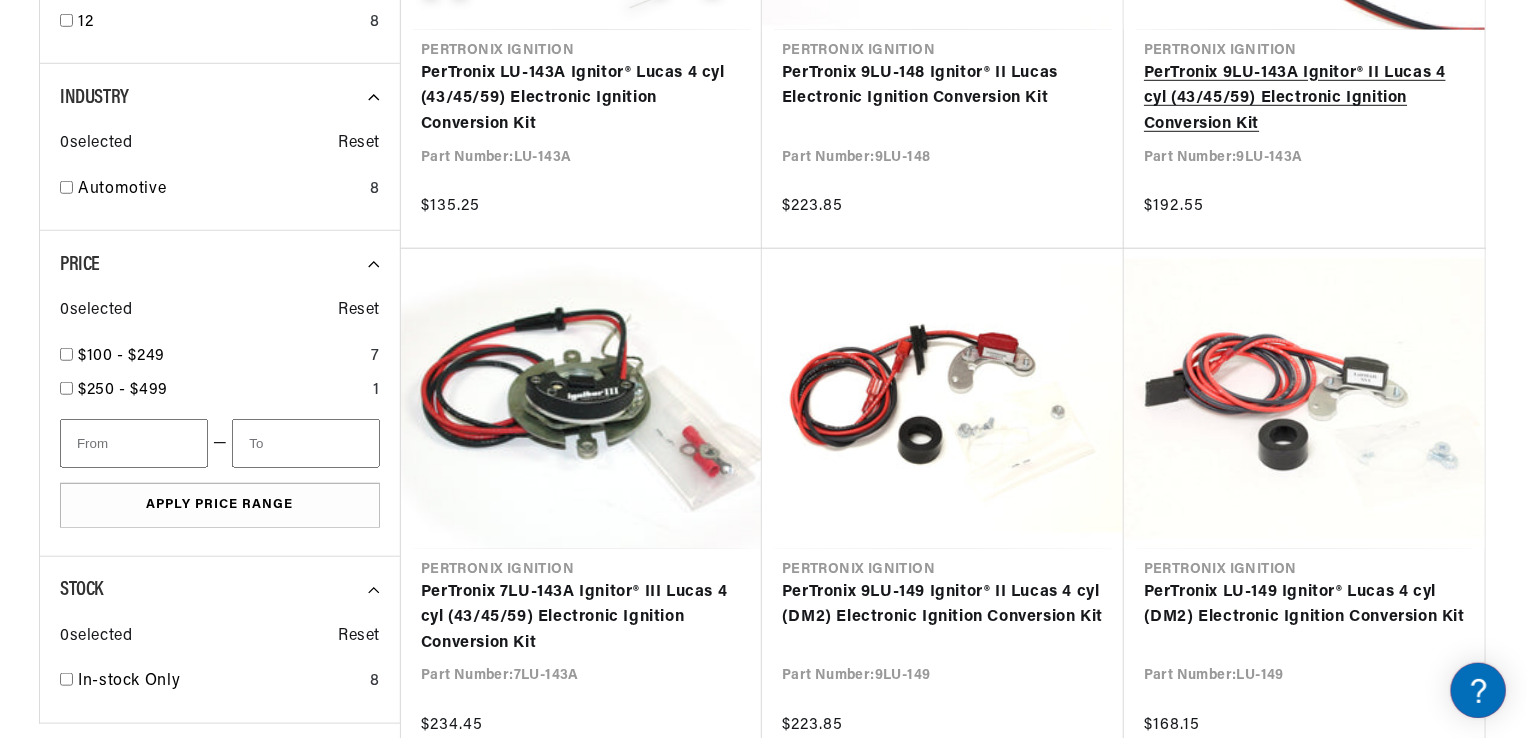 click on "PerTronix 9LU-143A Ignitor® II Lucas 4 cyl (43/45/59) Electronic Ignition Conversion Kit" at bounding box center [1304, 99] 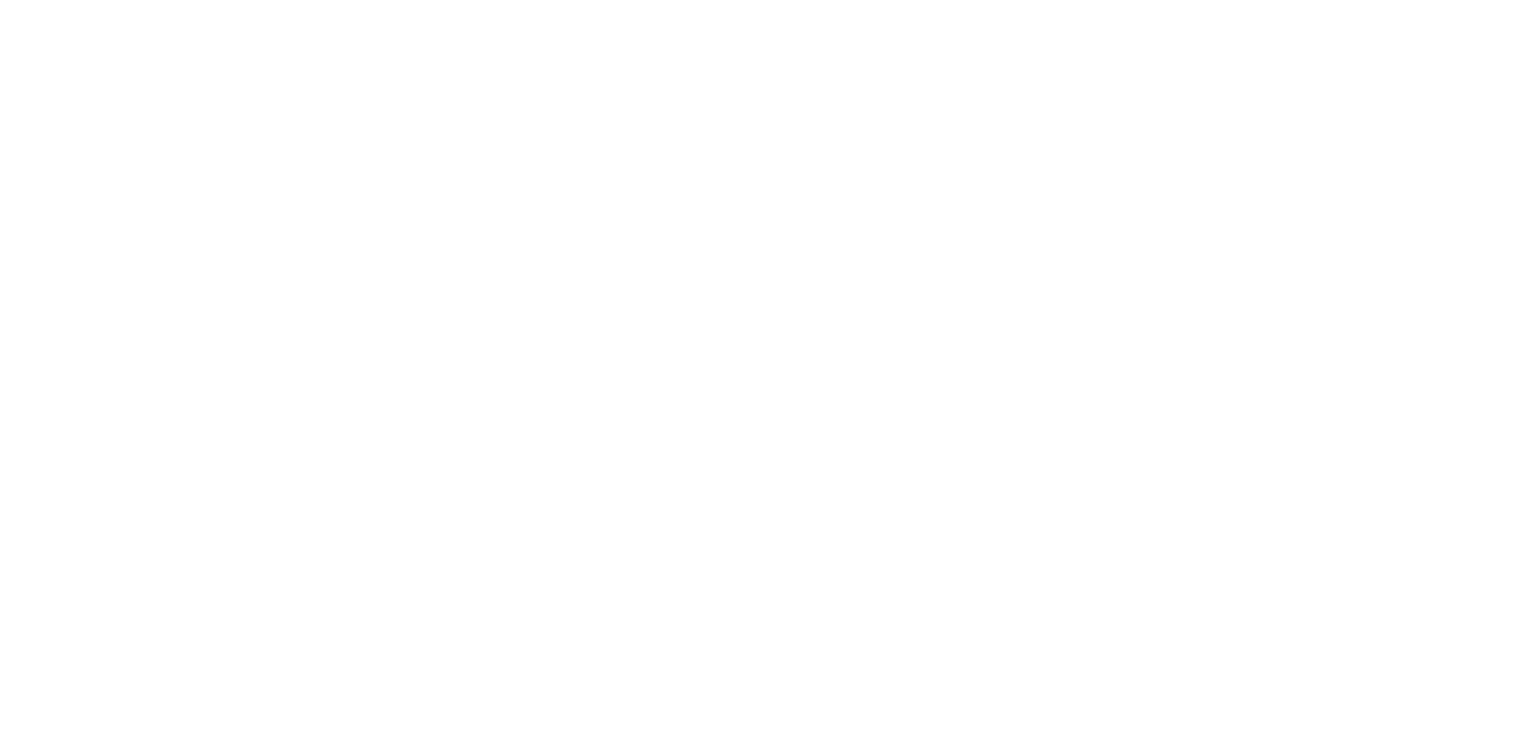 scroll, scrollTop: 0, scrollLeft: 0, axis: both 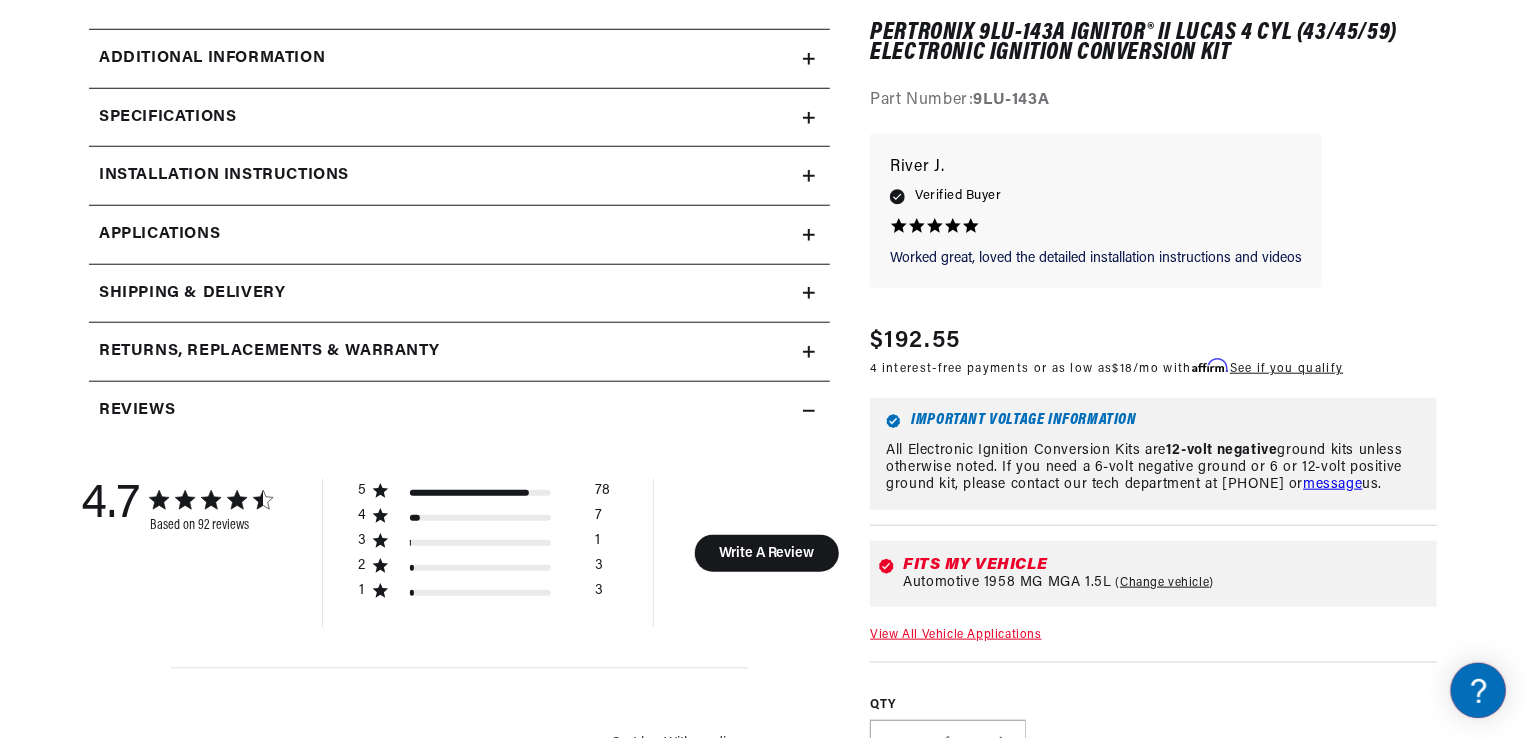 click 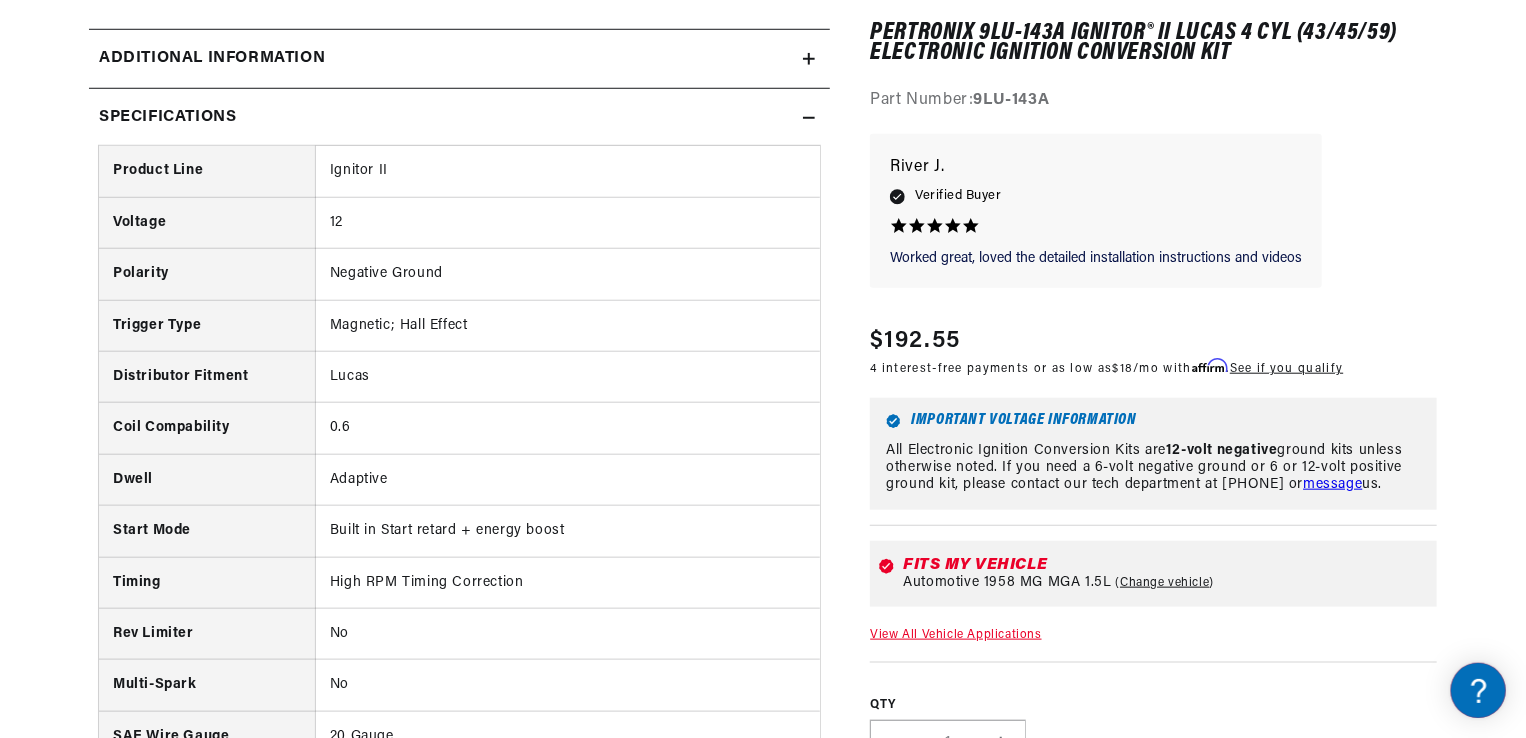 scroll, scrollTop: 0, scrollLeft: 746, axis: horizontal 